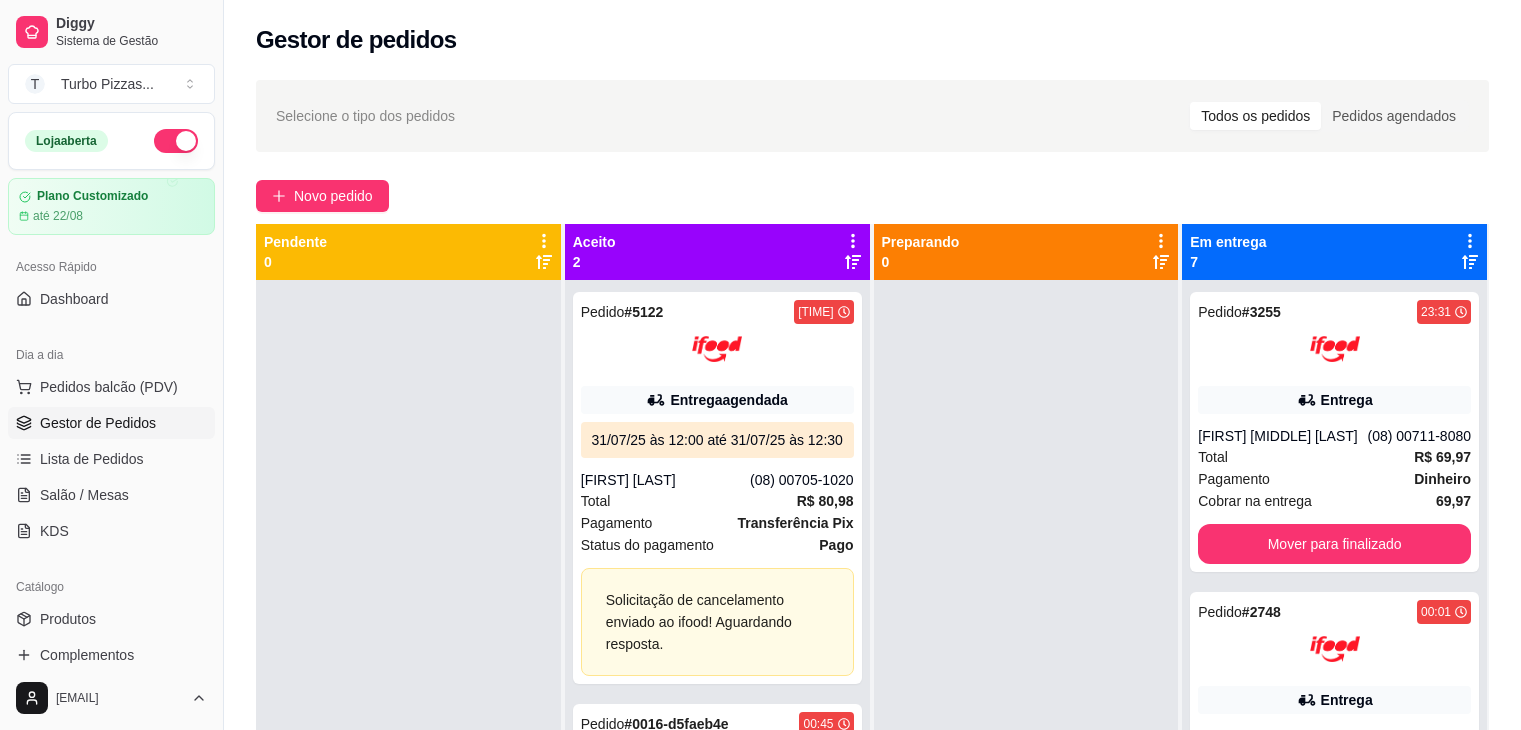 scroll, scrollTop: 0, scrollLeft: 0, axis: both 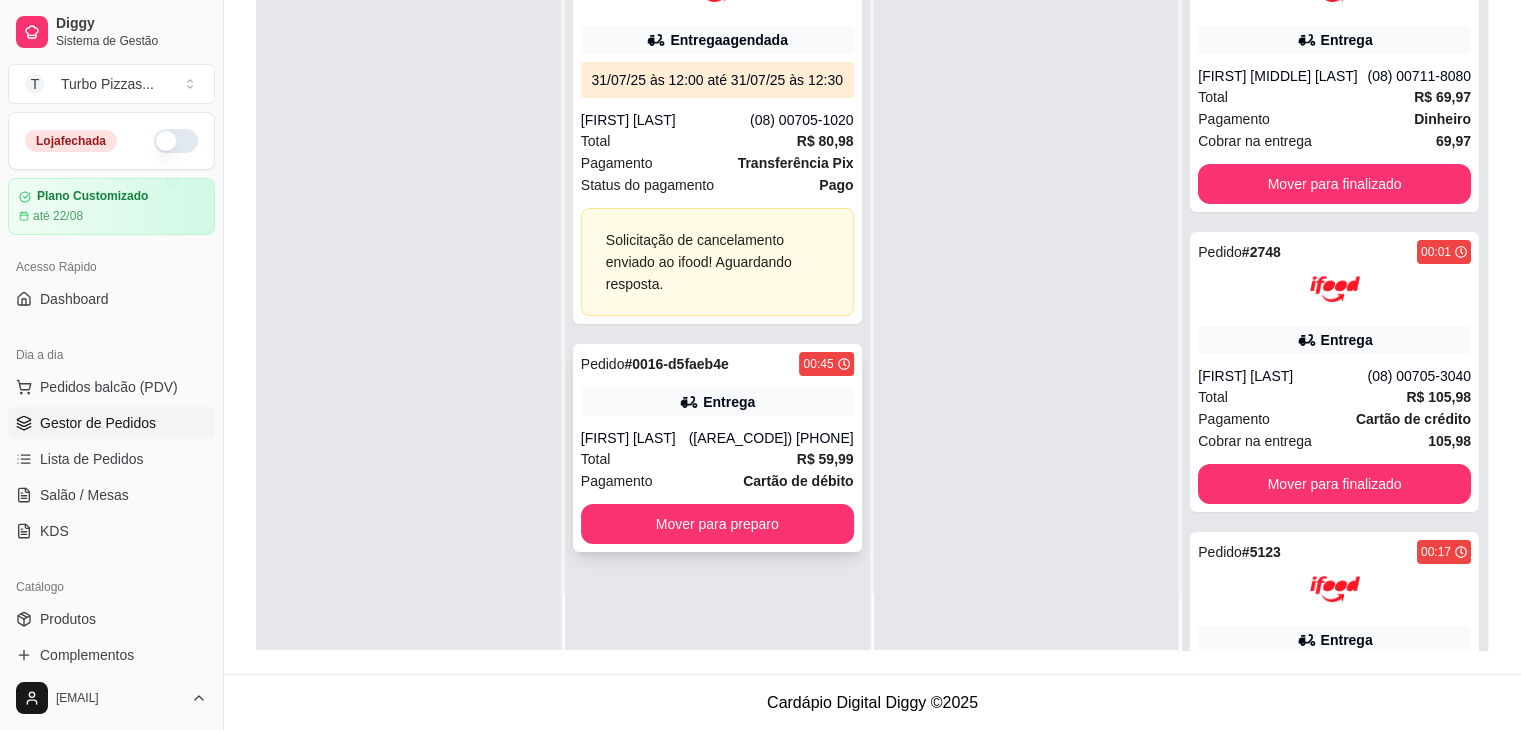 click on "([AREA_CODE]) [PHONE]" at bounding box center [771, 438] 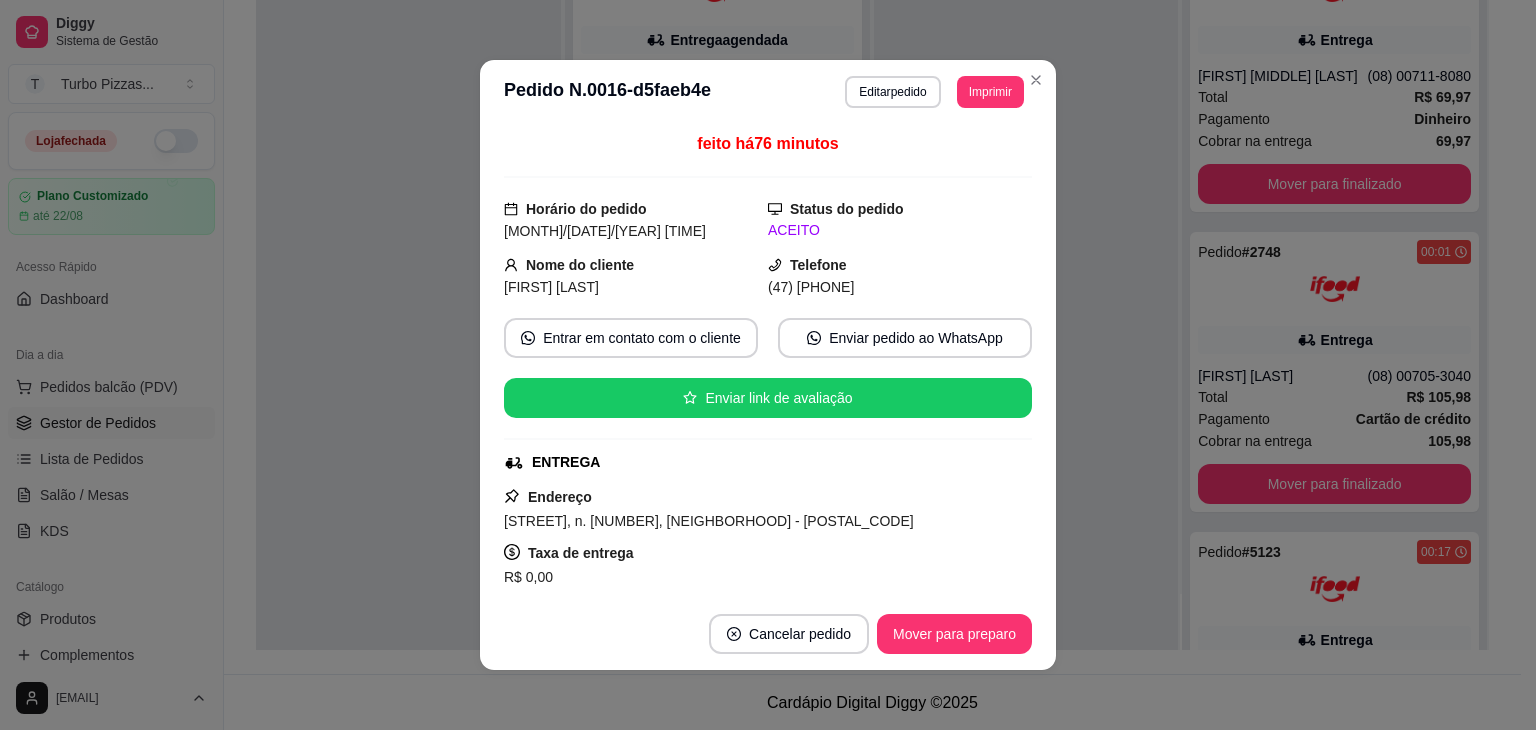 scroll, scrollTop: 507, scrollLeft: 0, axis: vertical 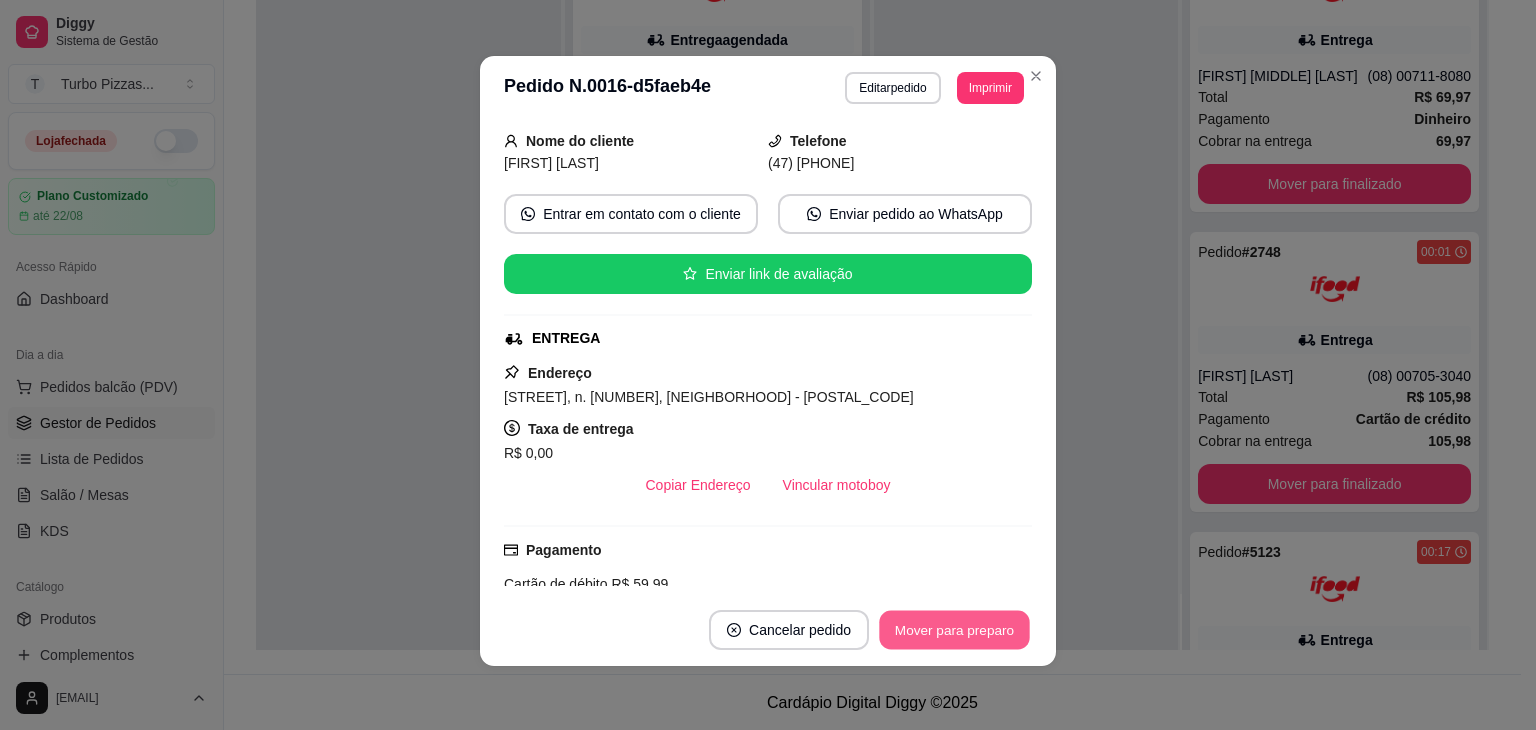 click on "Mover para preparo" at bounding box center [954, 630] 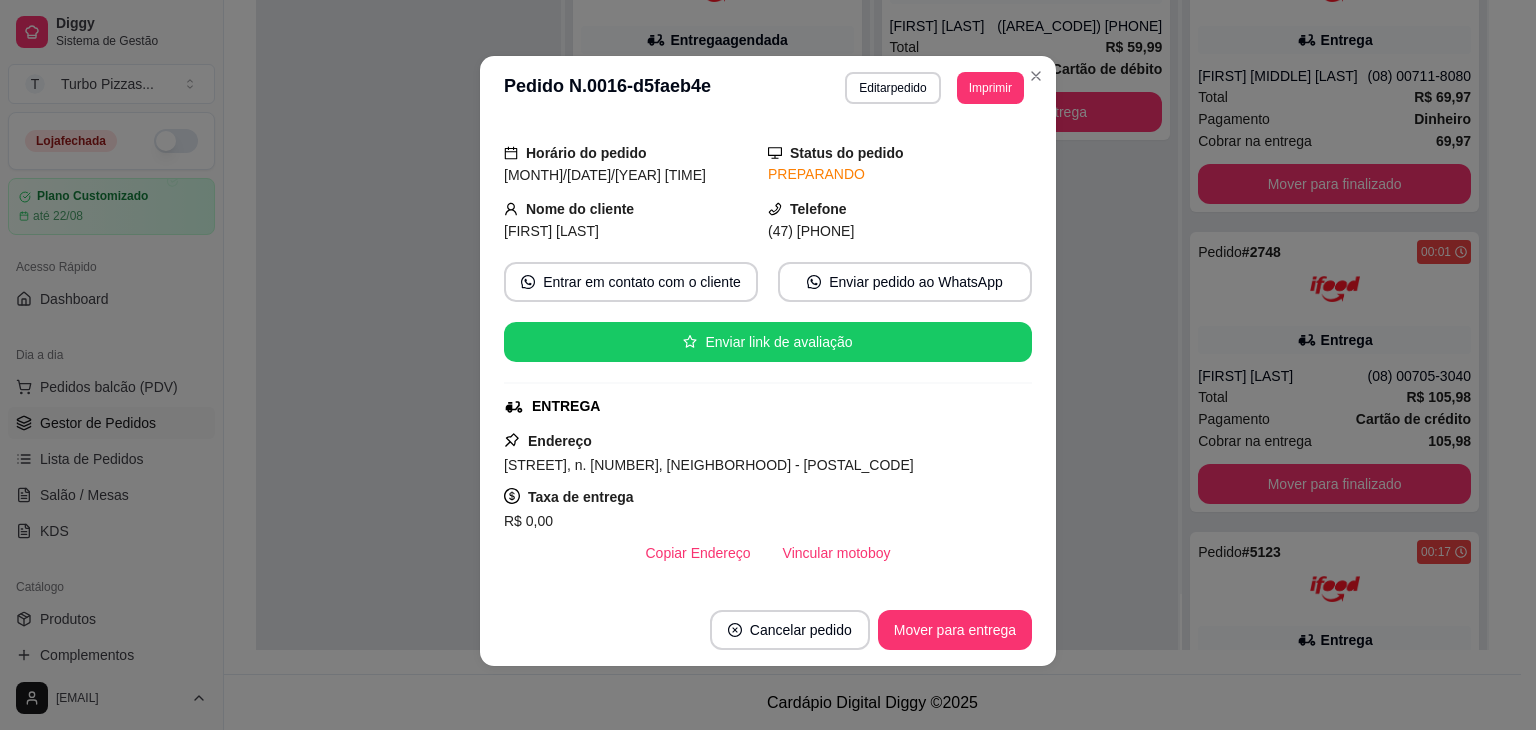 scroll, scrollTop: 0, scrollLeft: 0, axis: both 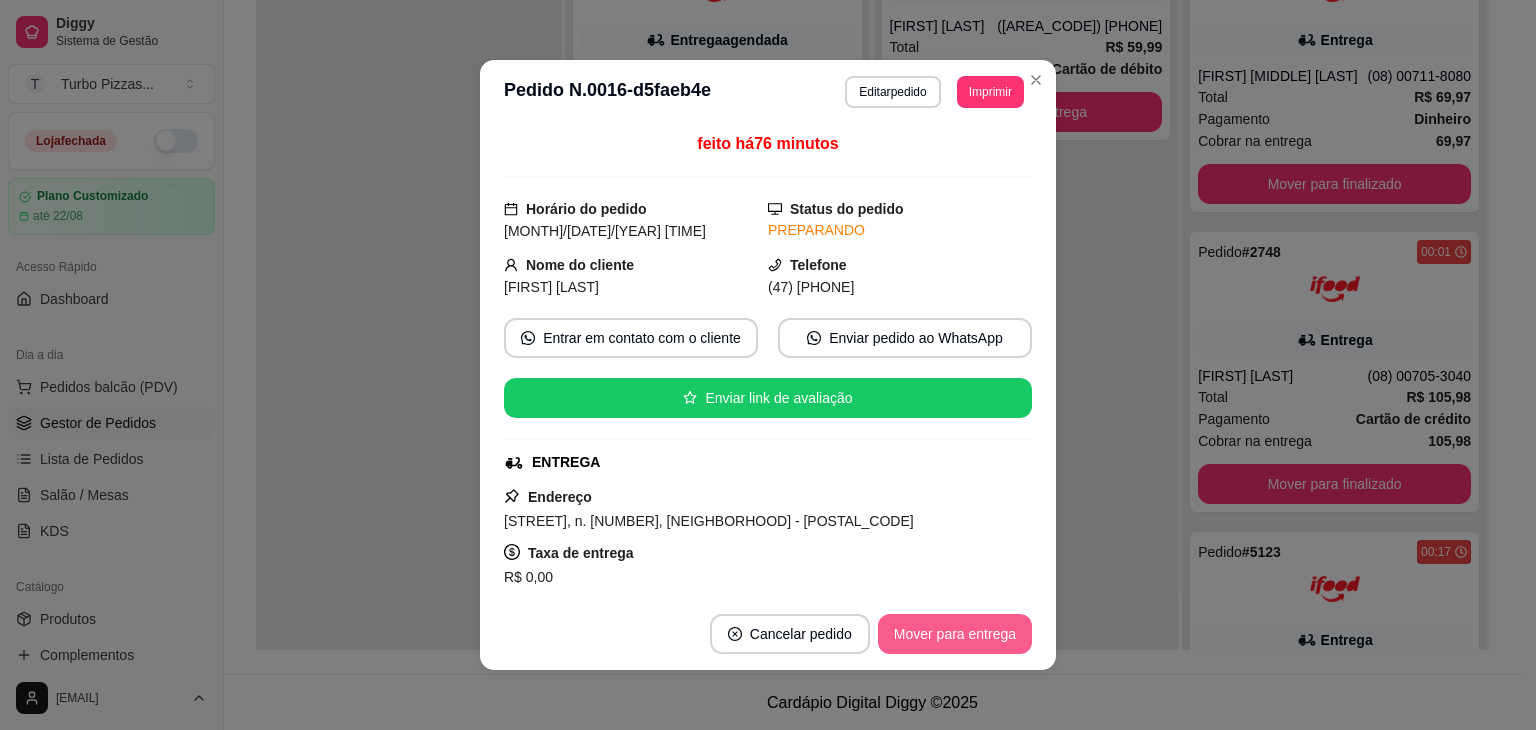 click on "Mover para entrega" at bounding box center (955, 634) 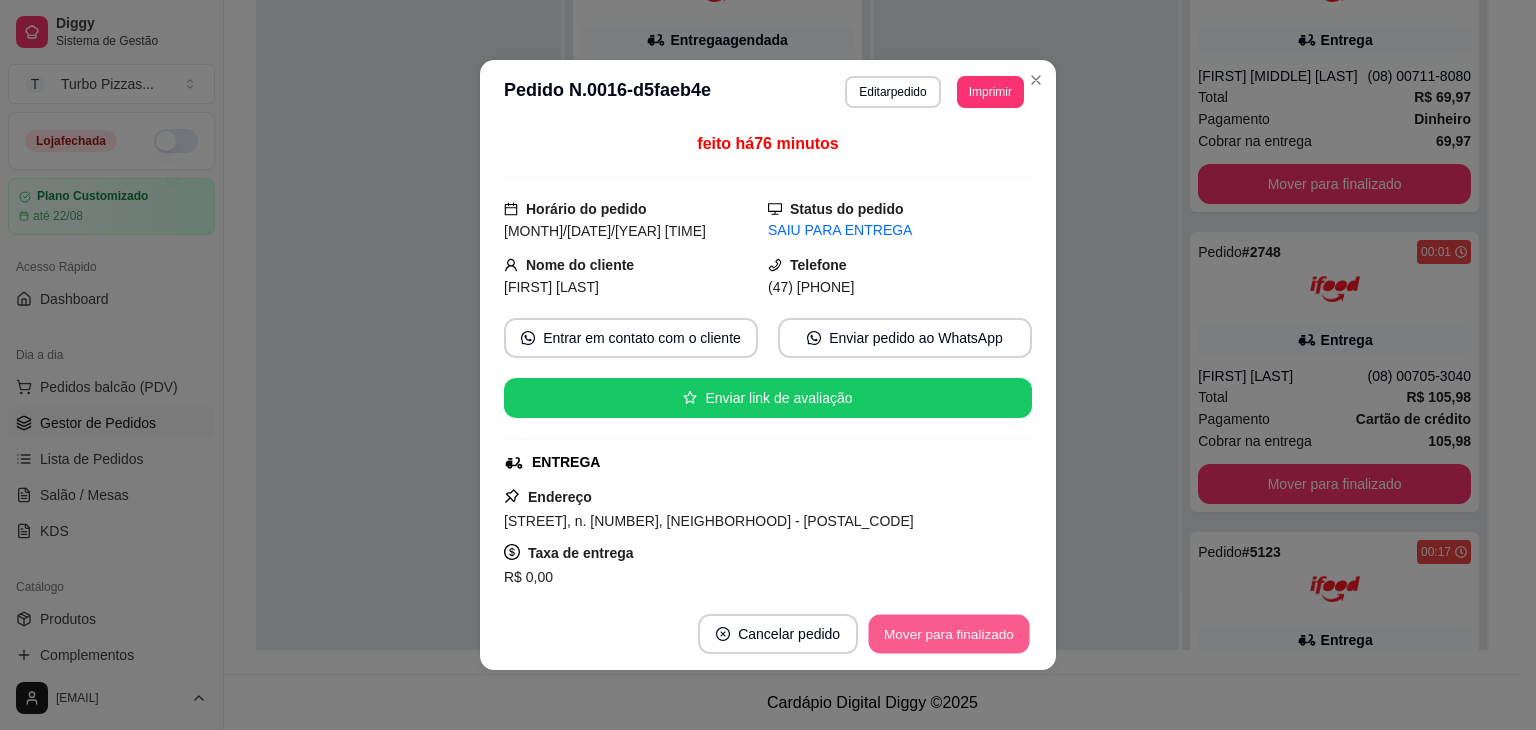 click on "Mover para finalizado" at bounding box center (949, 634) 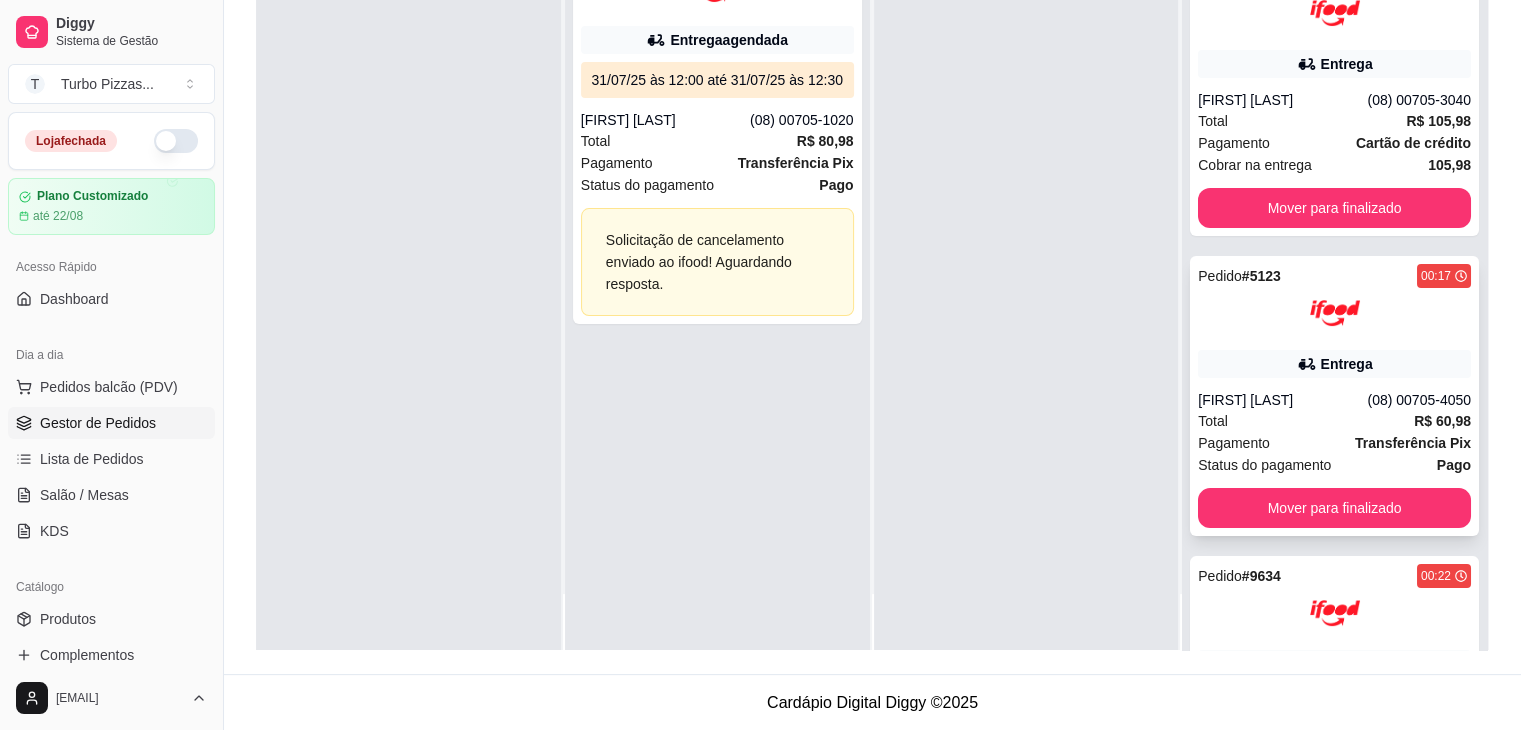 scroll, scrollTop: 0, scrollLeft: 0, axis: both 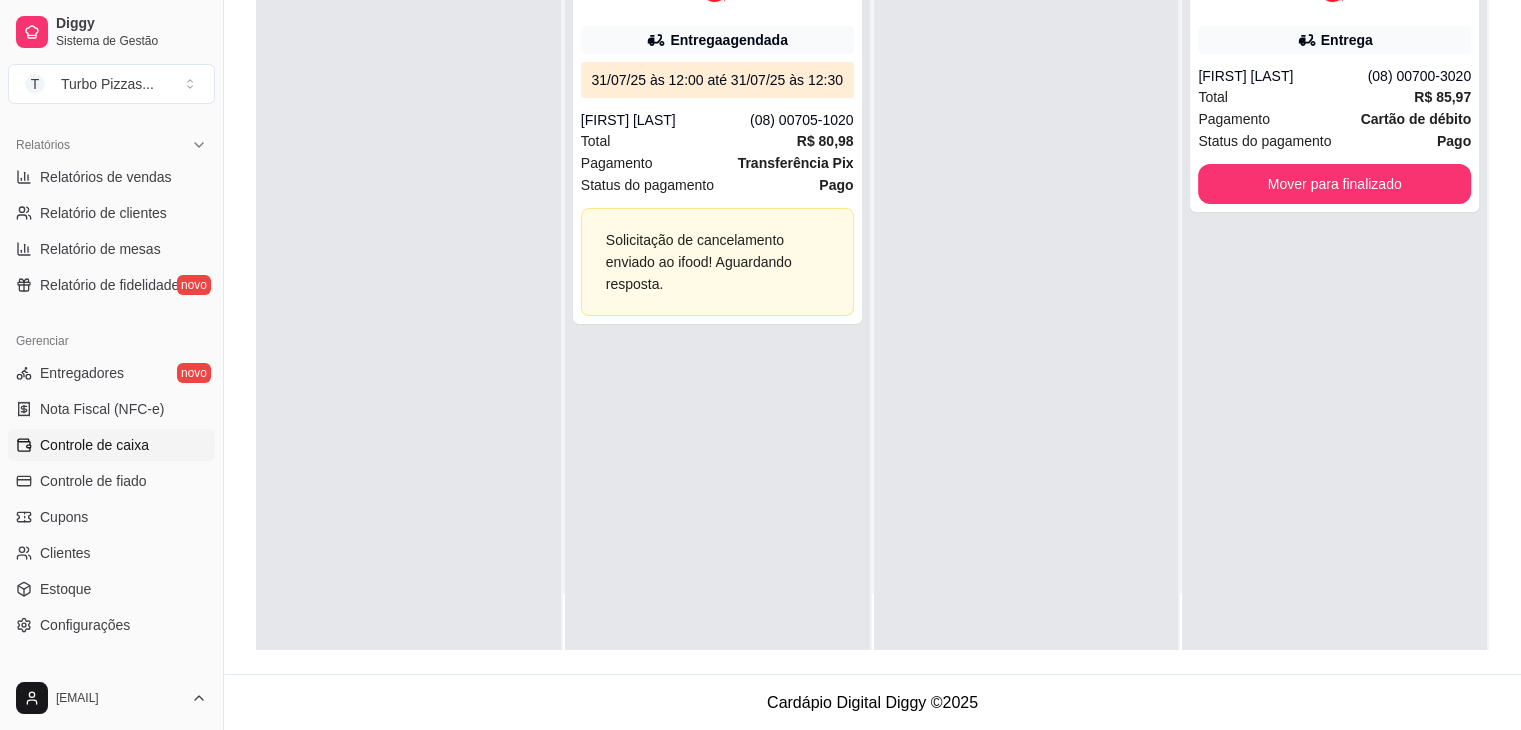 click on "Controle de caixa" at bounding box center (94, 445) 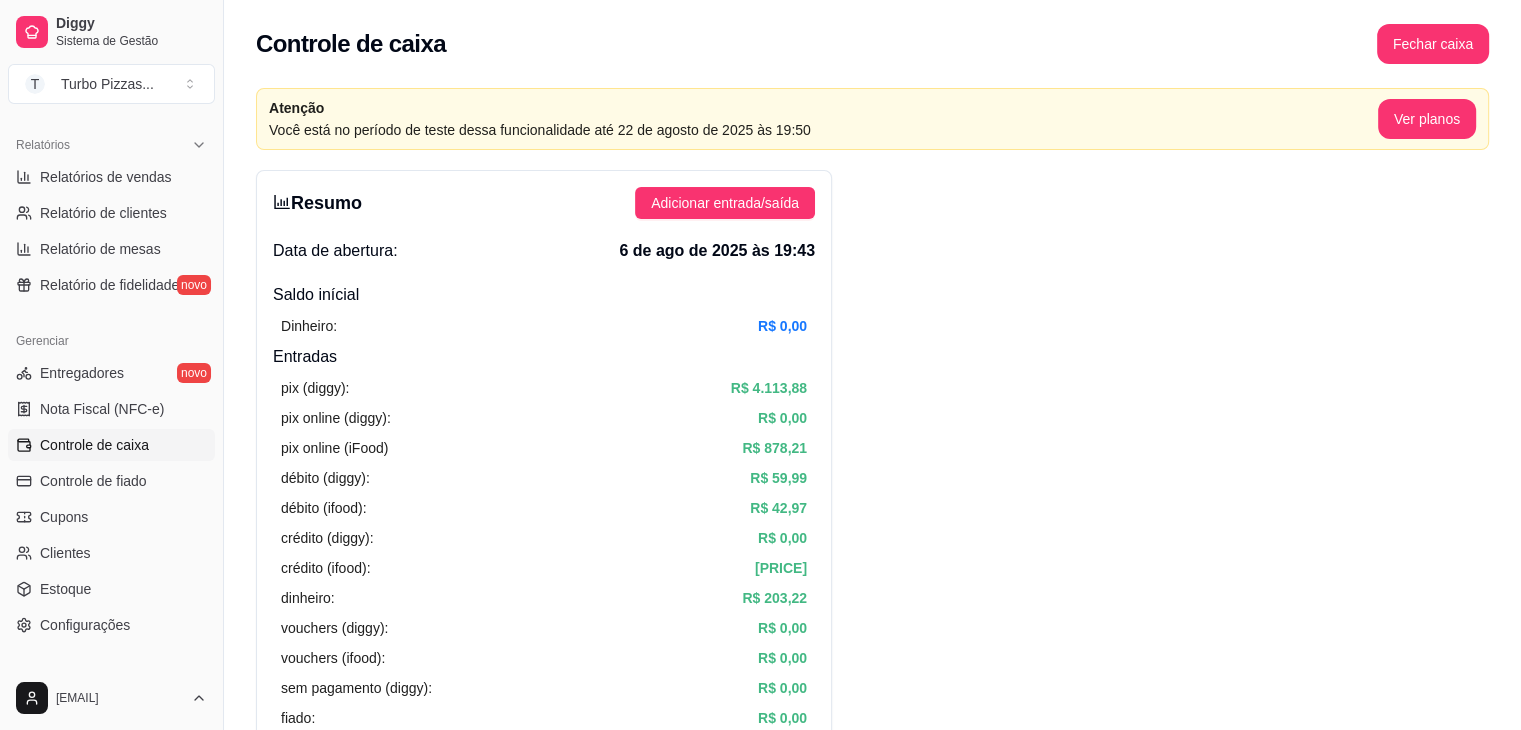 scroll, scrollTop: 566, scrollLeft: 0, axis: vertical 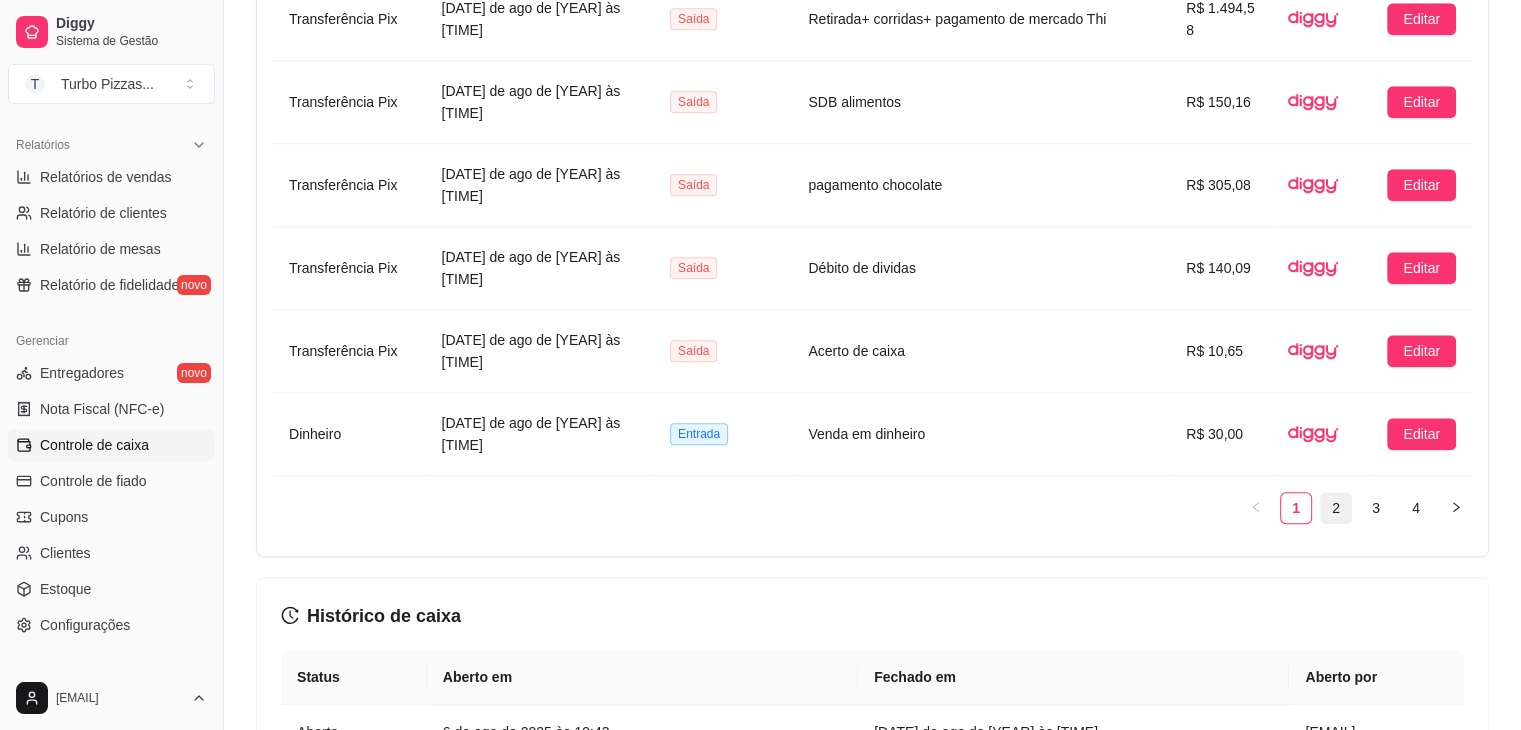 click on "2" at bounding box center [1336, 508] 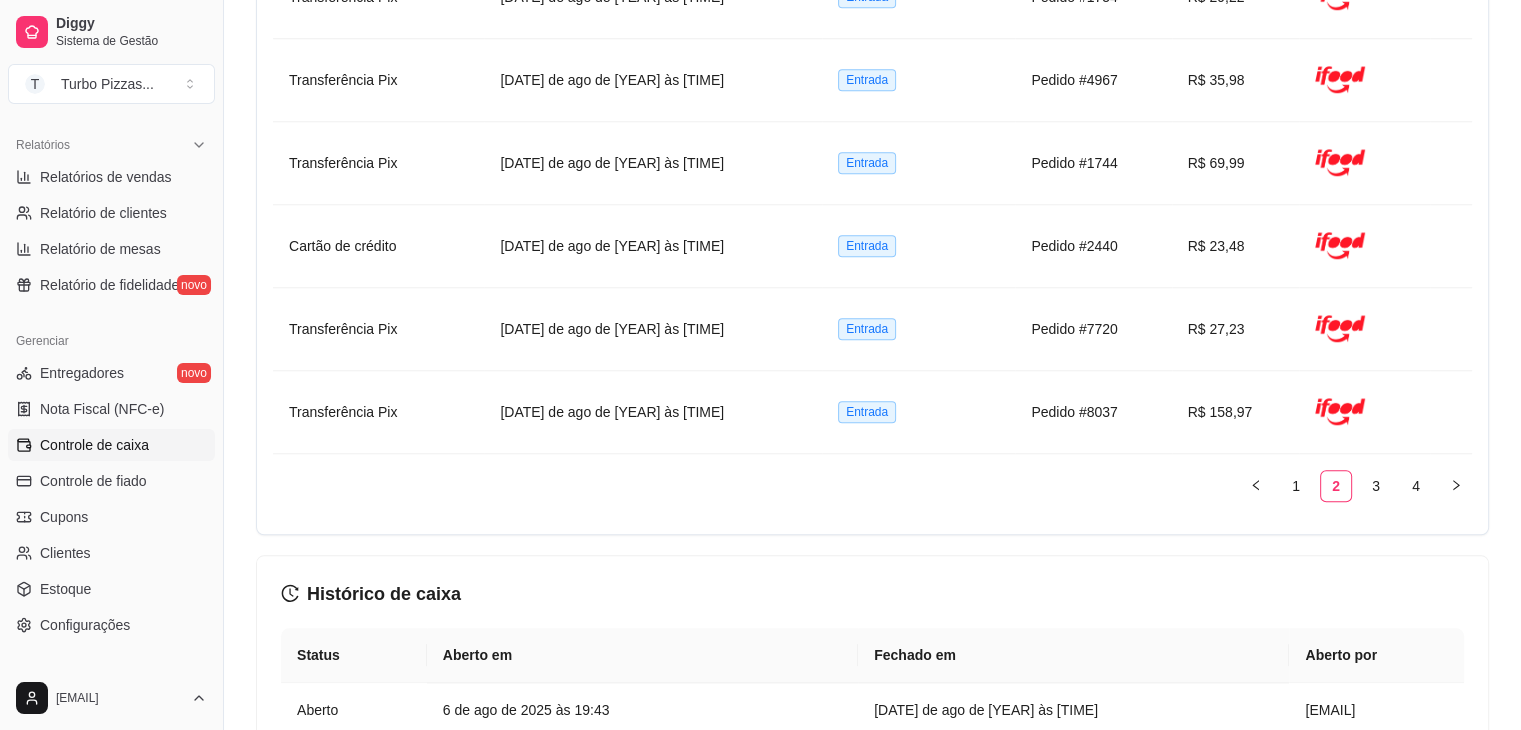 click on "4" at bounding box center [1416, 486] 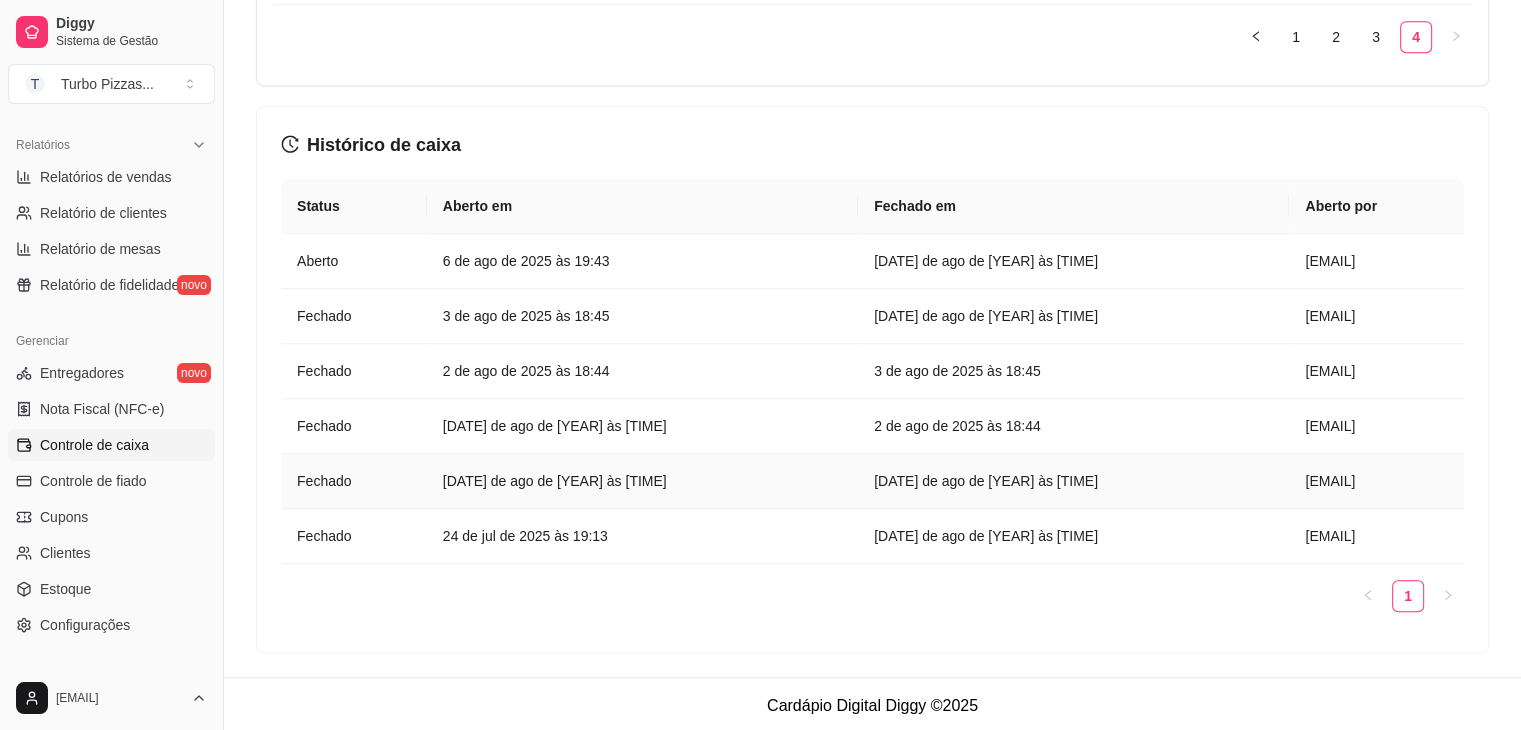 scroll, scrollTop: 992, scrollLeft: 0, axis: vertical 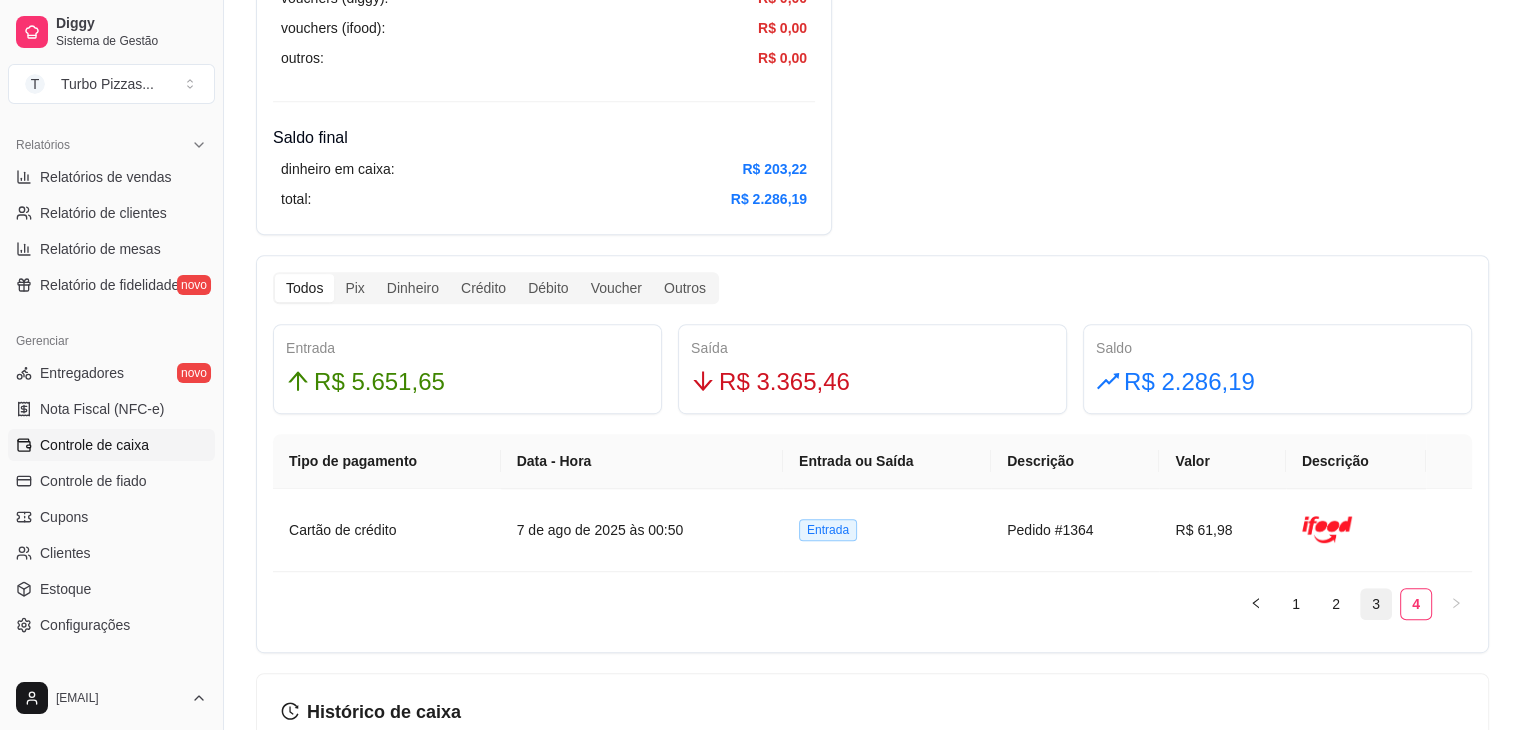 click on "3" at bounding box center (1376, 604) 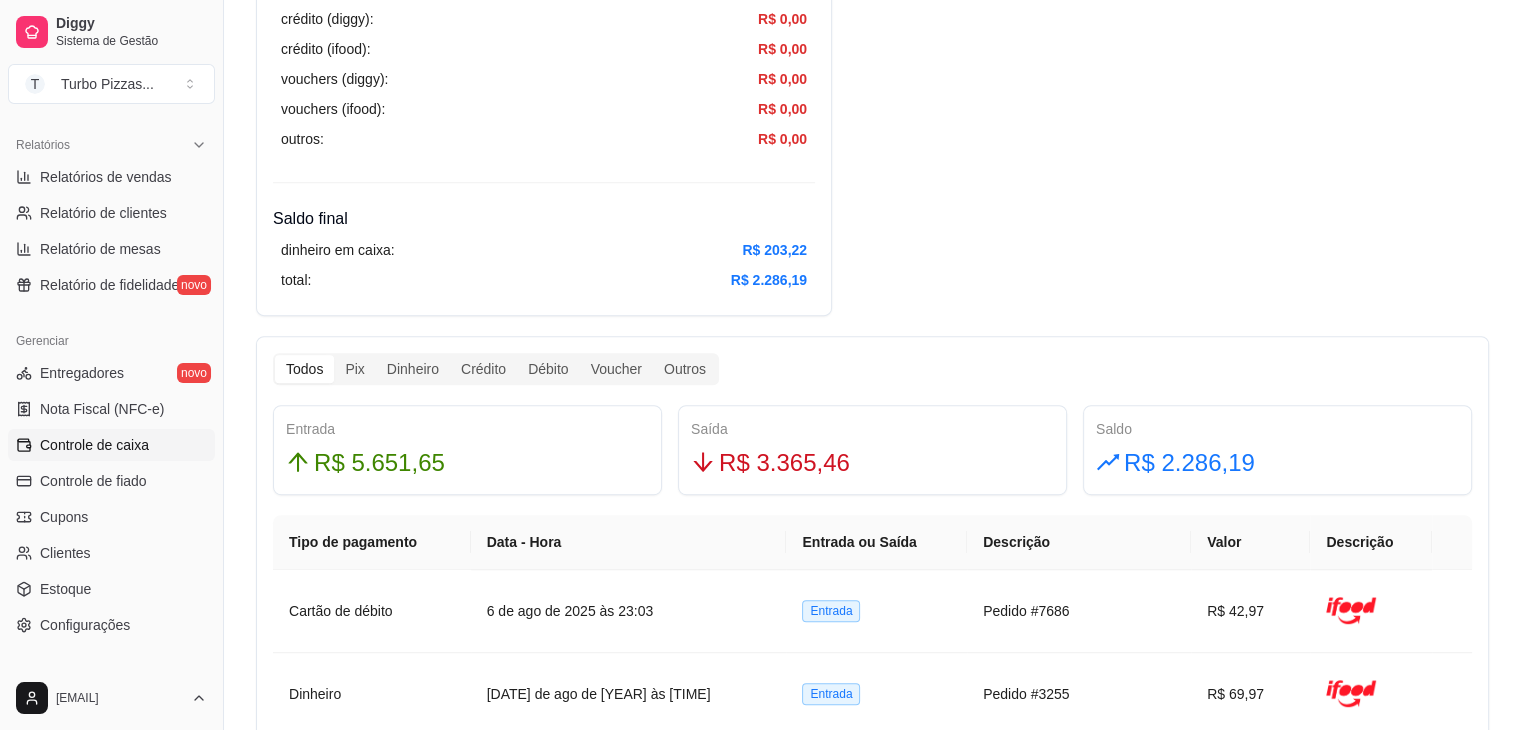 scroll, scrollTop: 1170, scrollLeft: 0, axis: vertical 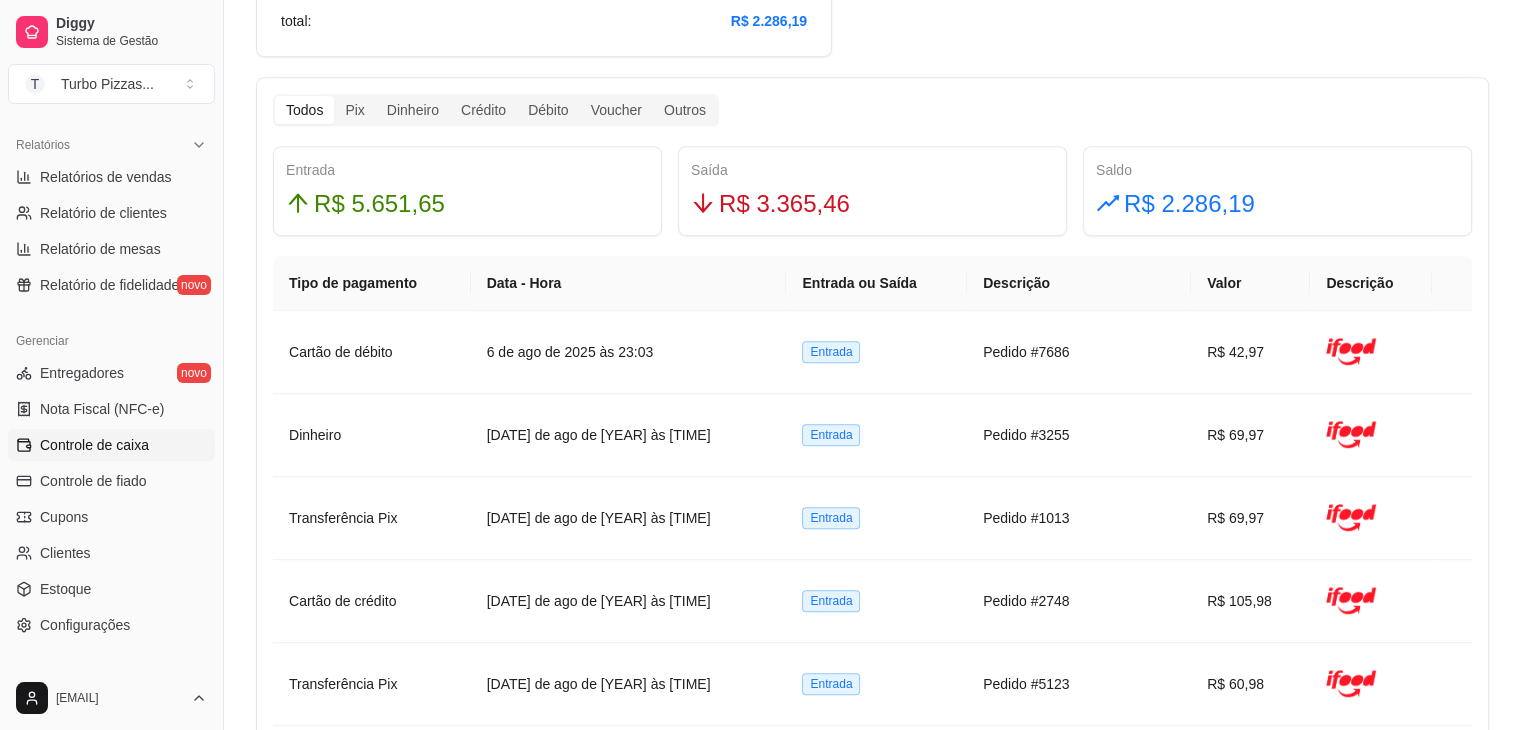 click on "Todos" at bounding box center [304, 110] 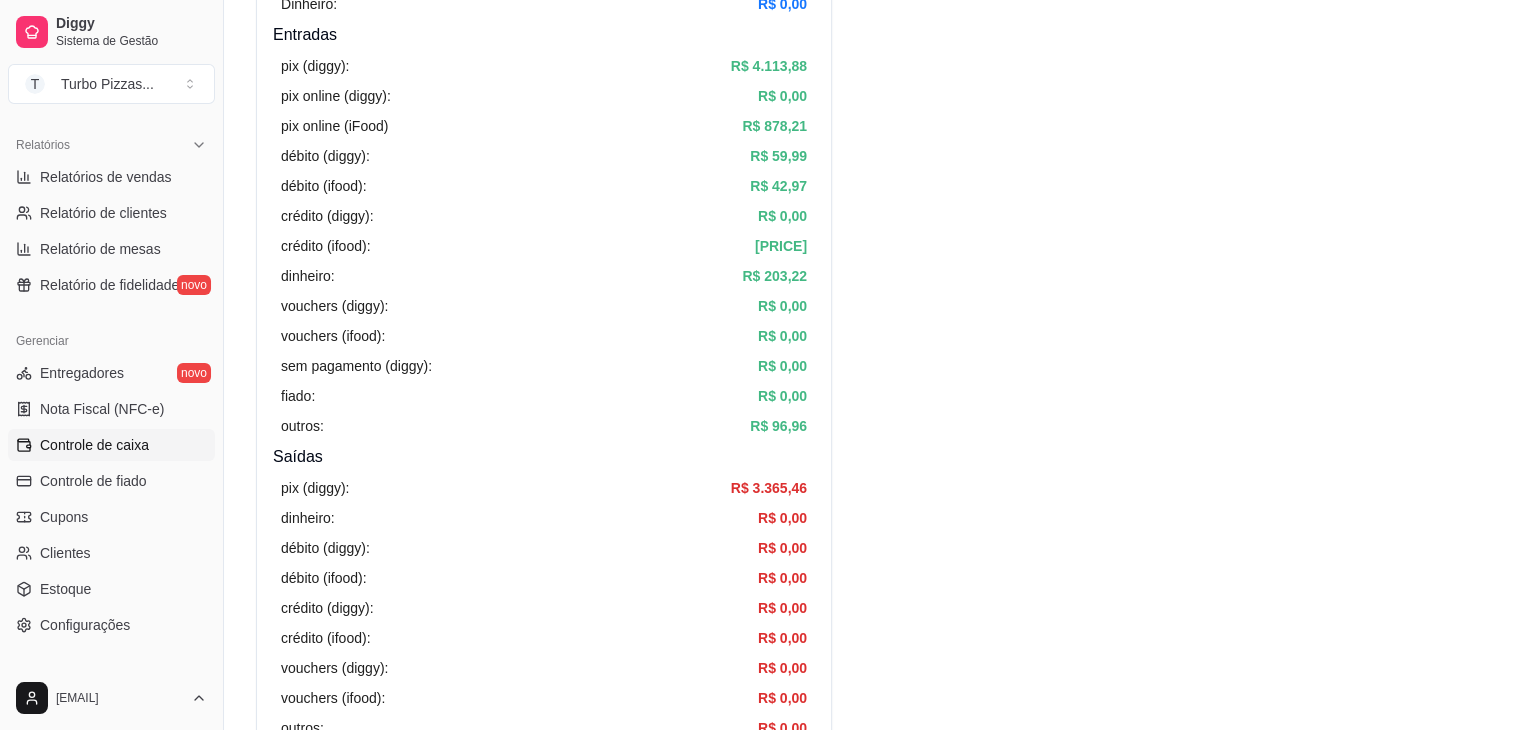 scroll, scrollTop: 332, scrollLeft: 0, axis: vertical 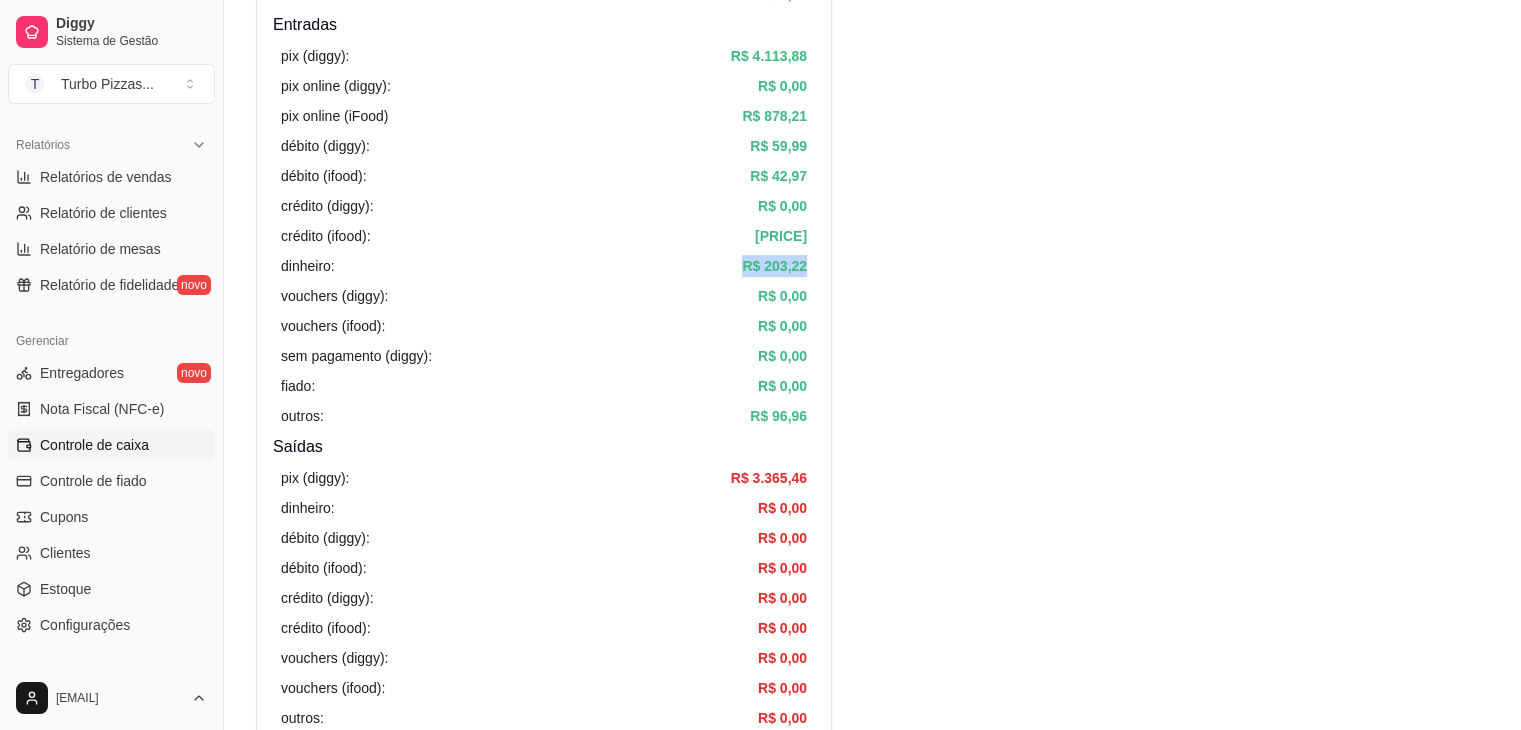 drag, startPoint x: 729, startPoint y: 263, endPoint x: 843, endPoint y: 263, distance: 114 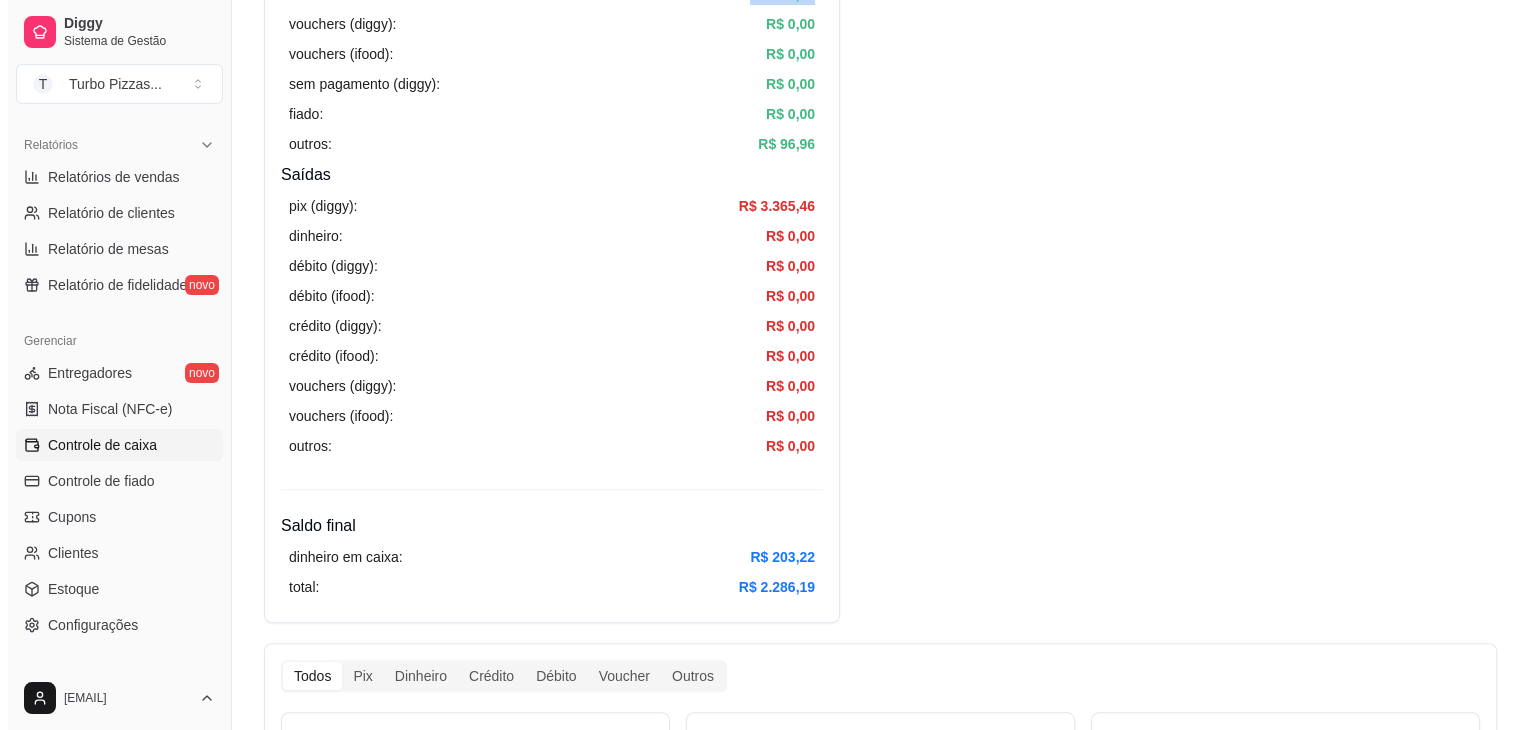 scroll, scrollTop: 37, scrollLeft: 0, axis: vertical 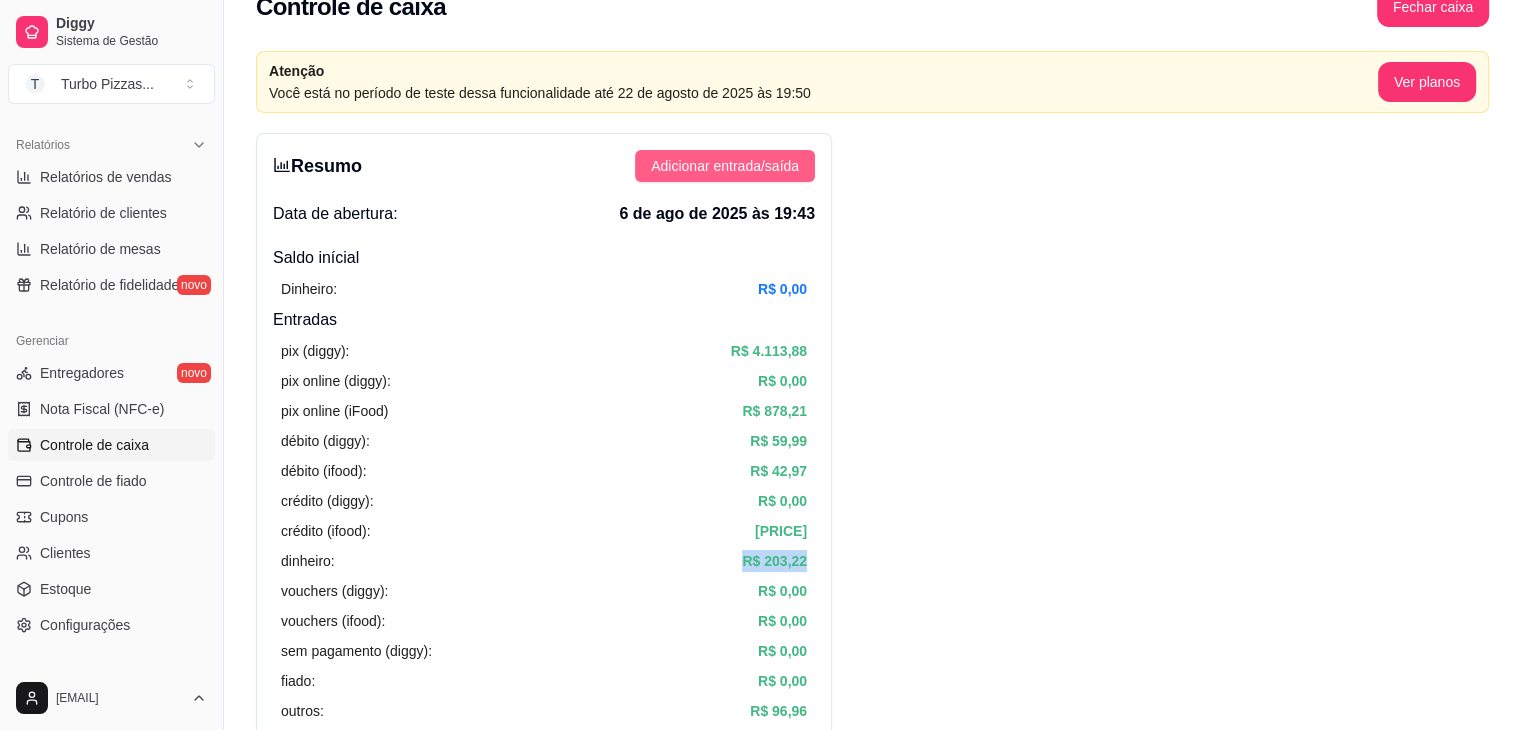 click on "Adicionar entrada/saída" at bounding box center (725, 166) 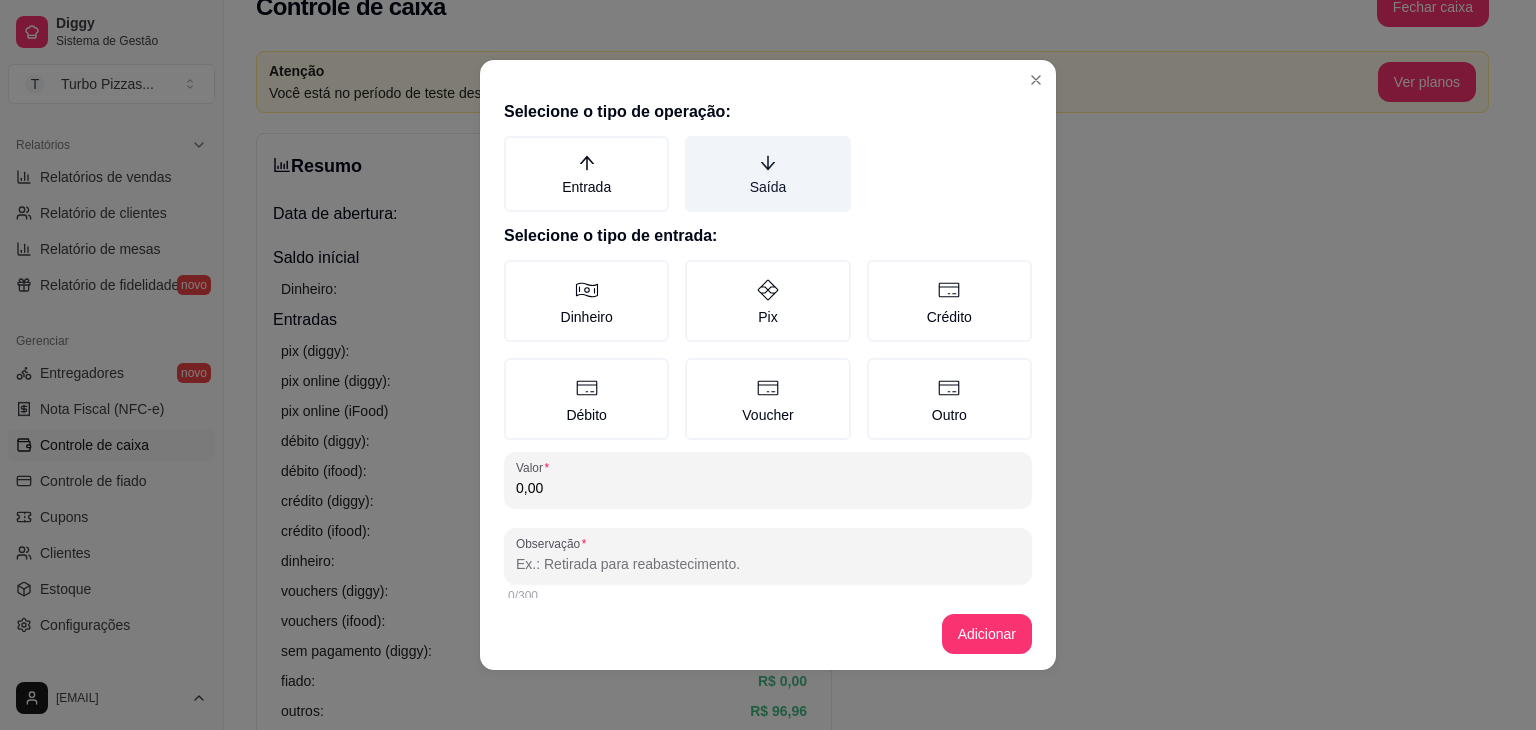 click on "Saída" at bounding box center (767, 174) 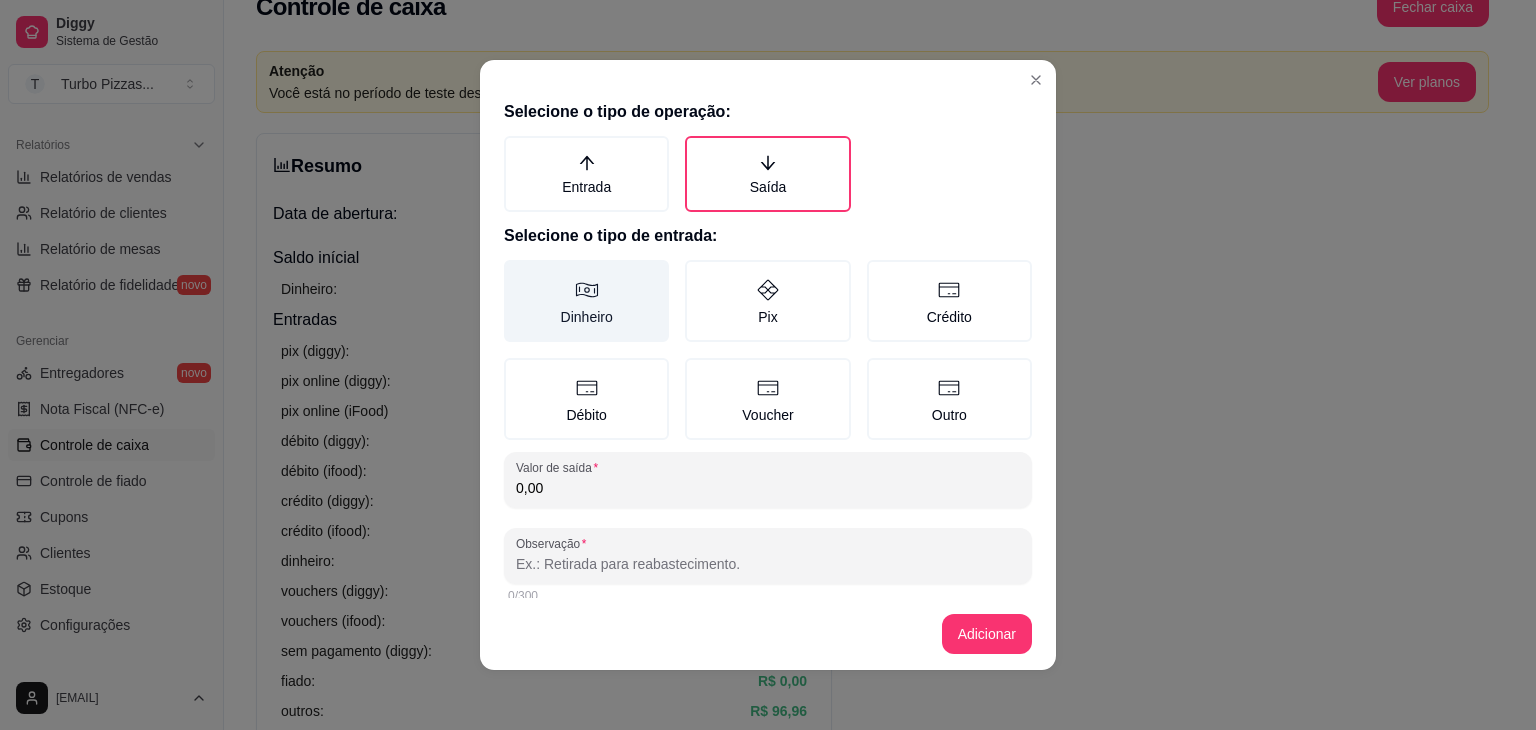click on "Dinheiro" at bounding box center [586, 301] 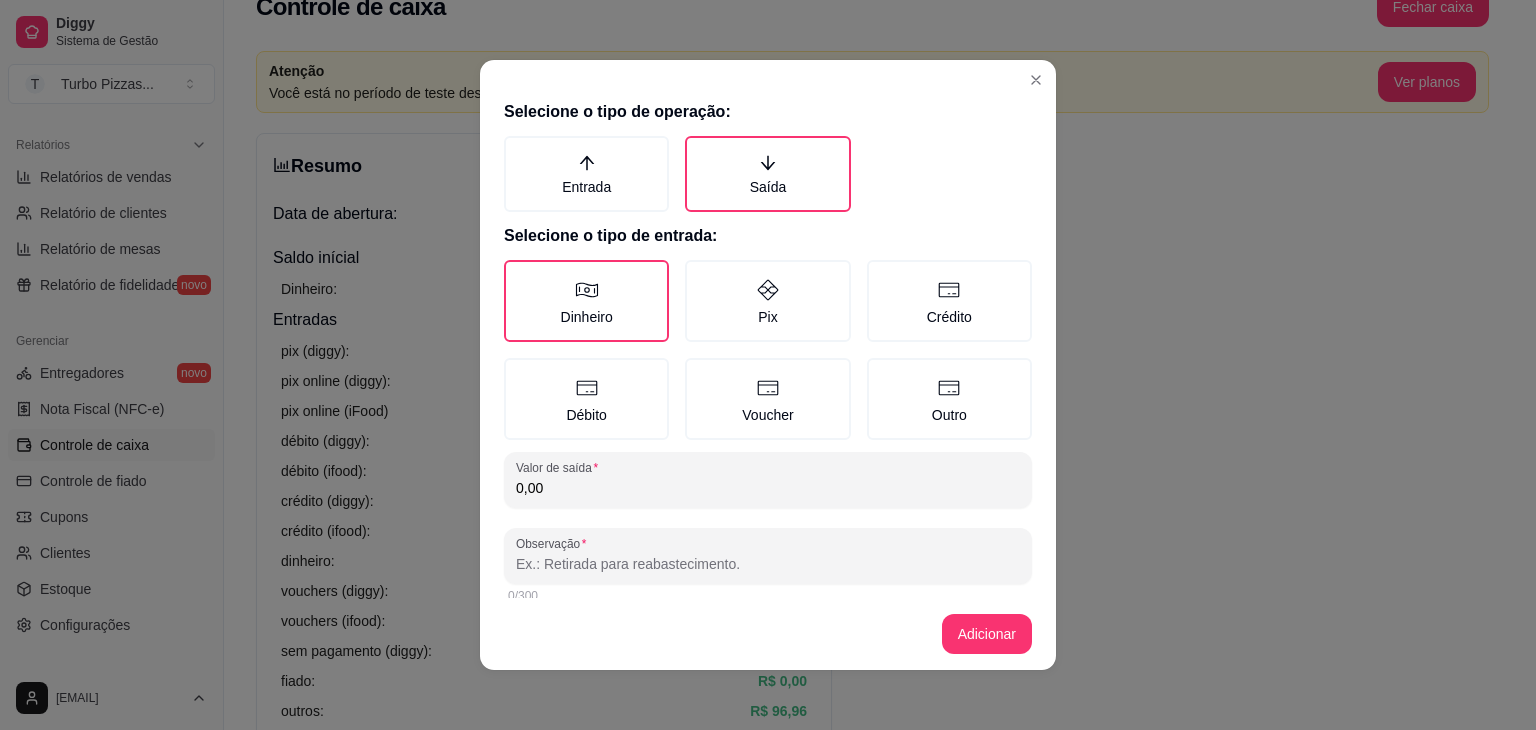 click on "0,00" at bounding box center (768, 488) 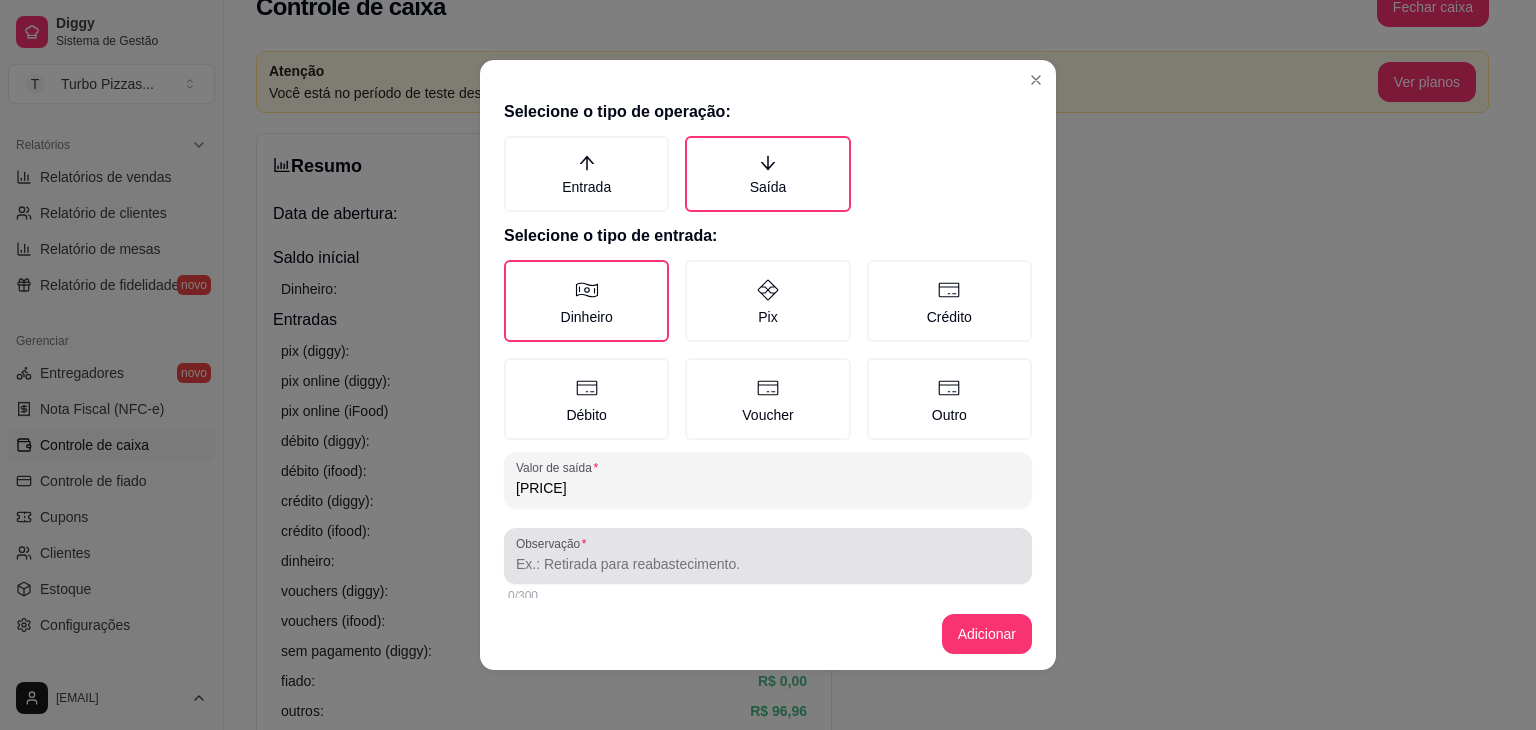 type on "[PRICE]" 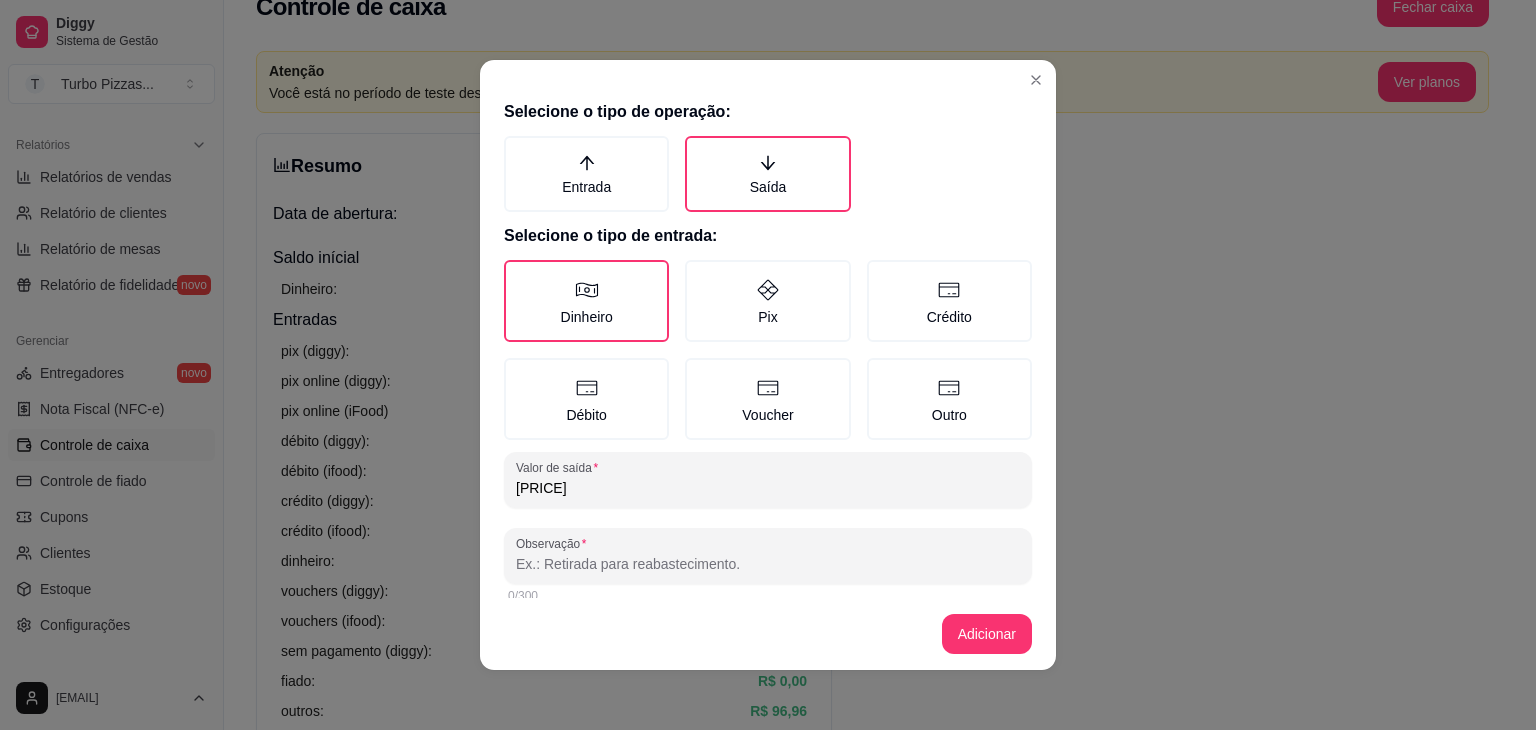 click on "Observação" at bounding box center (768, 564) 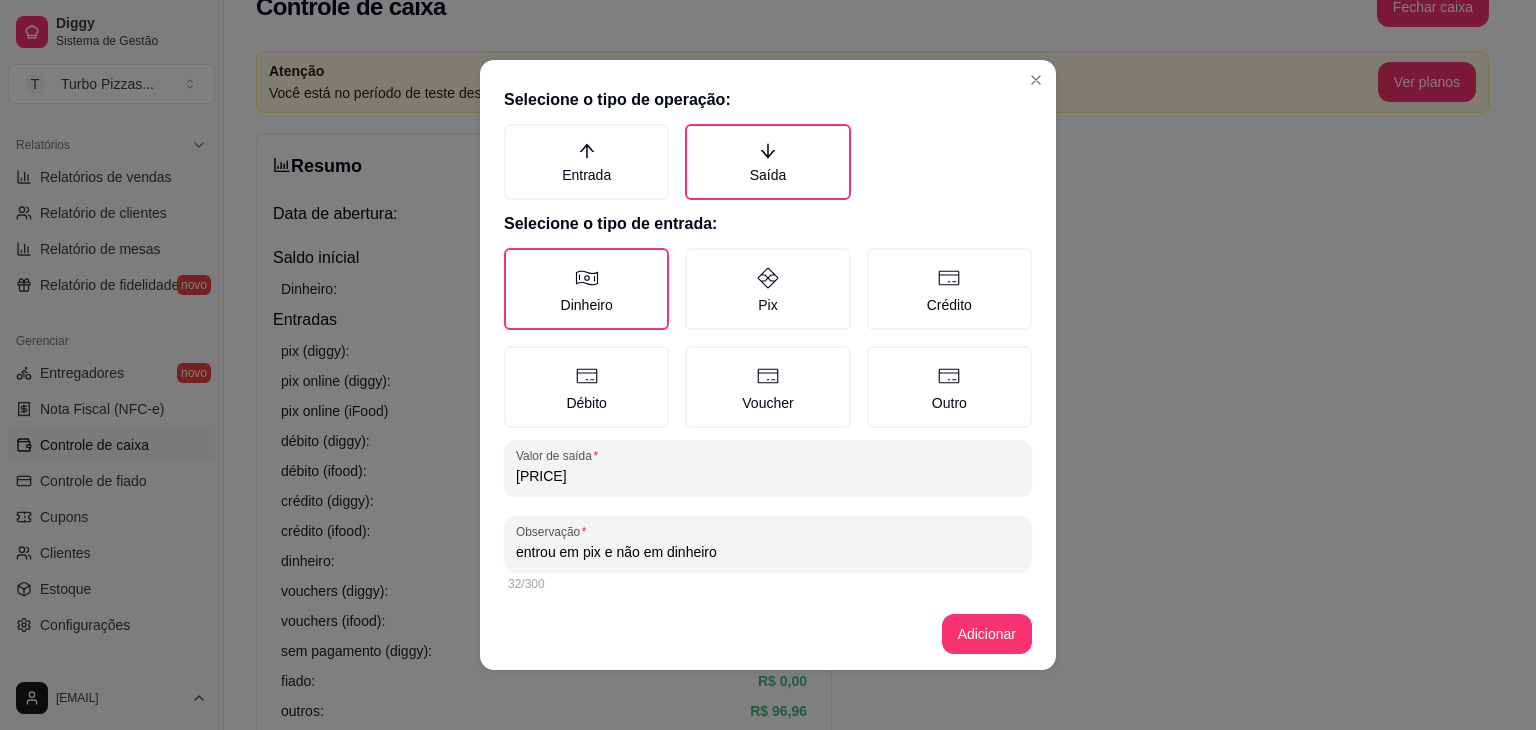 scroll, scrollTop: 16, scrollLeft: 0, axis: vertical 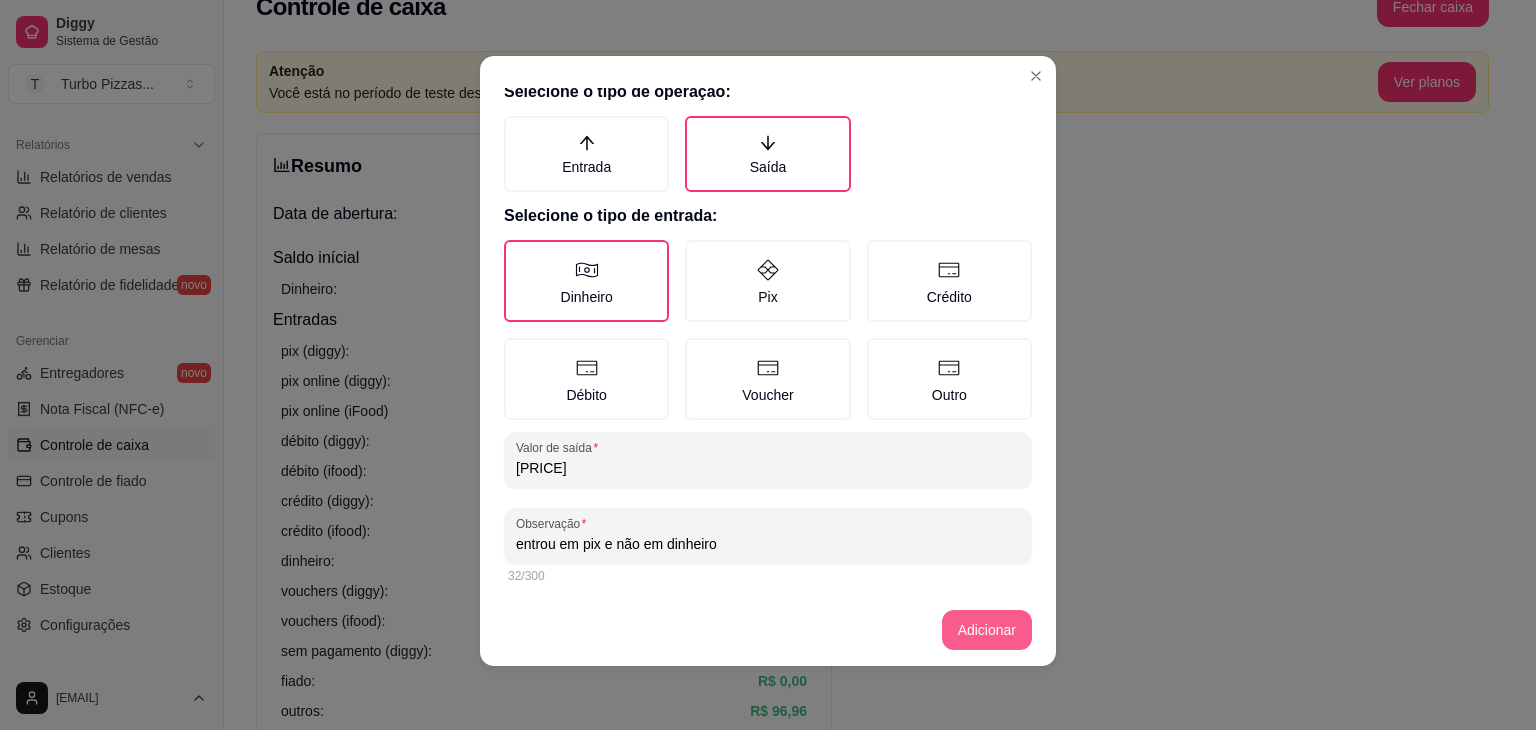 type on "entrou em pix e não em dinheiro" 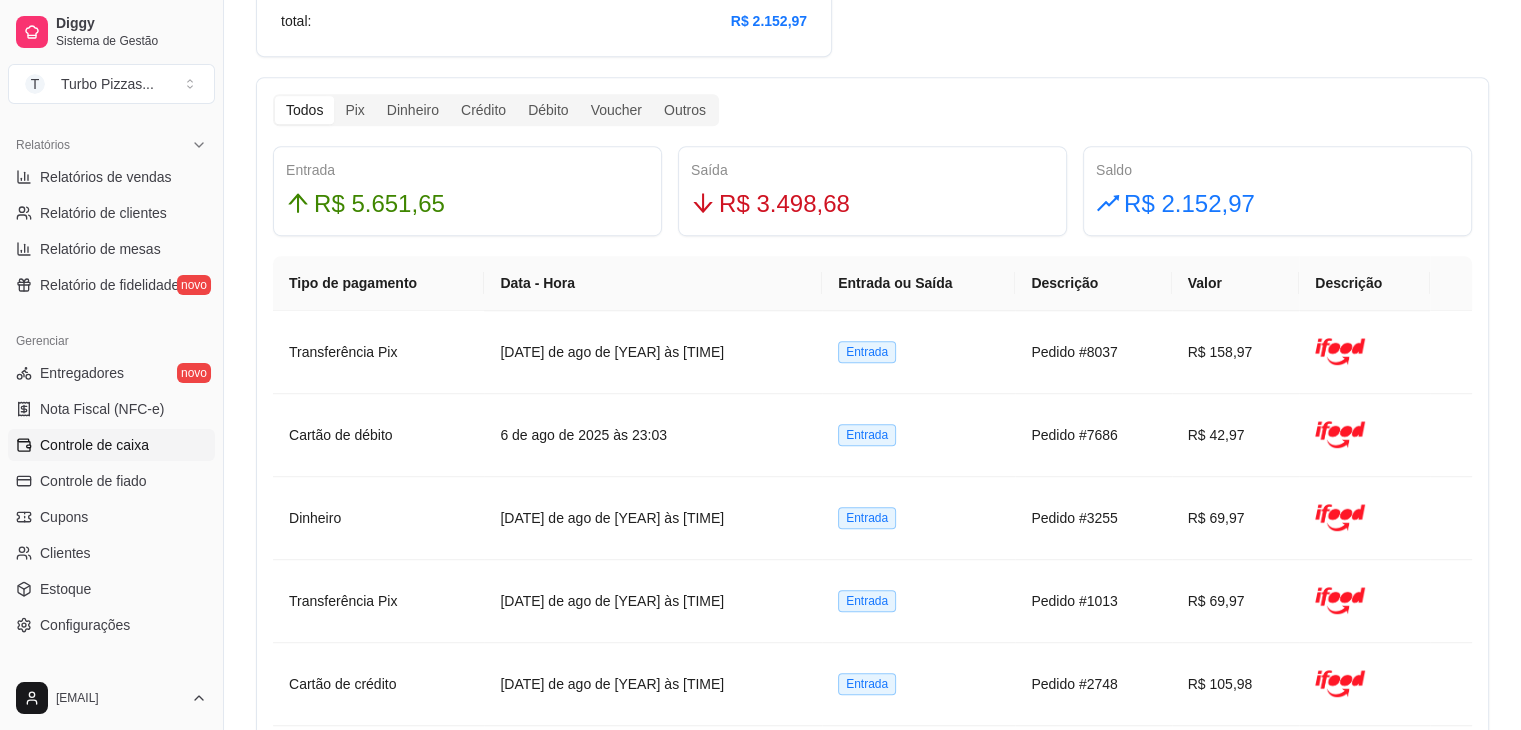 scroll, scrollTop: 37, scrollLeft: 0, axis: vertical 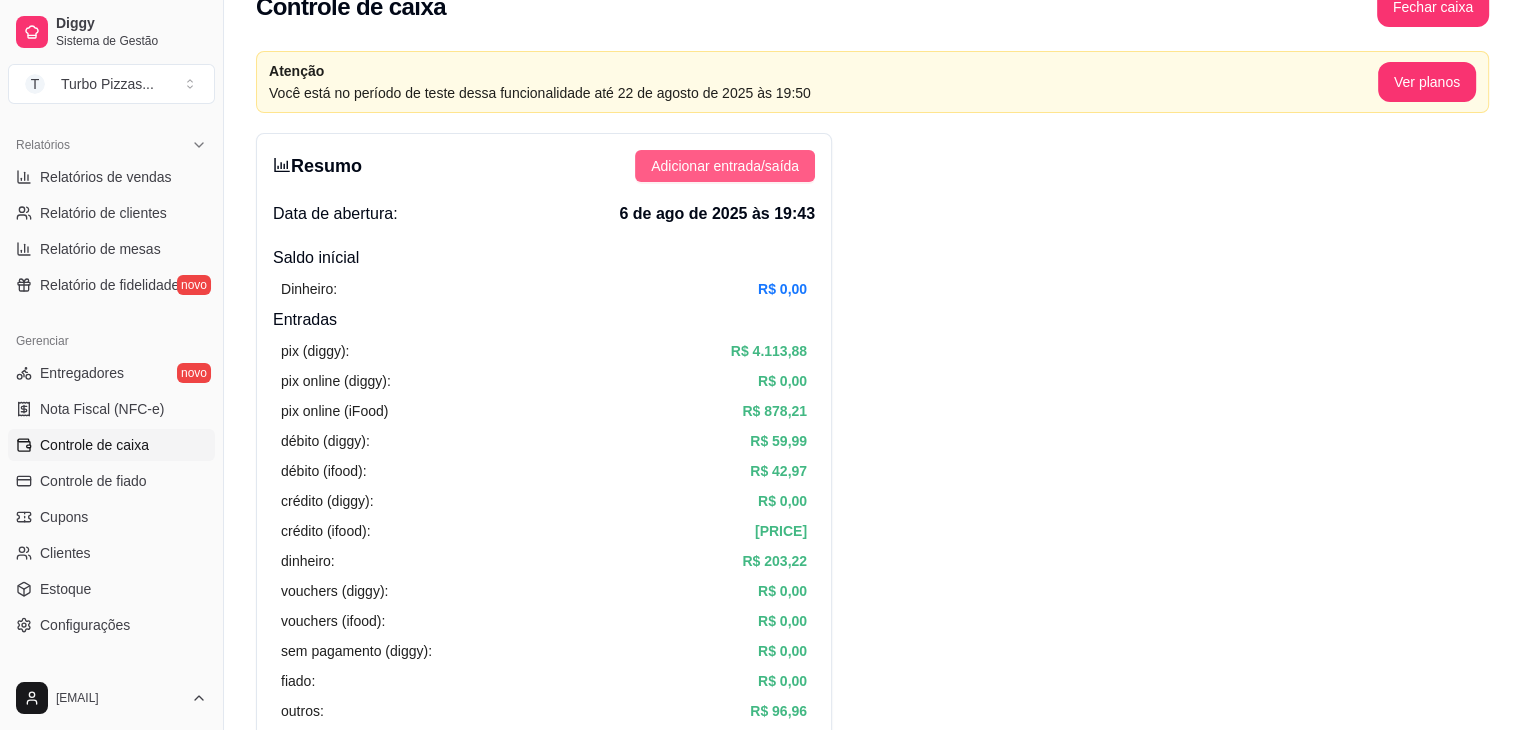 click on "Adicionar entrada/saída" at bounding box center [725, 166] 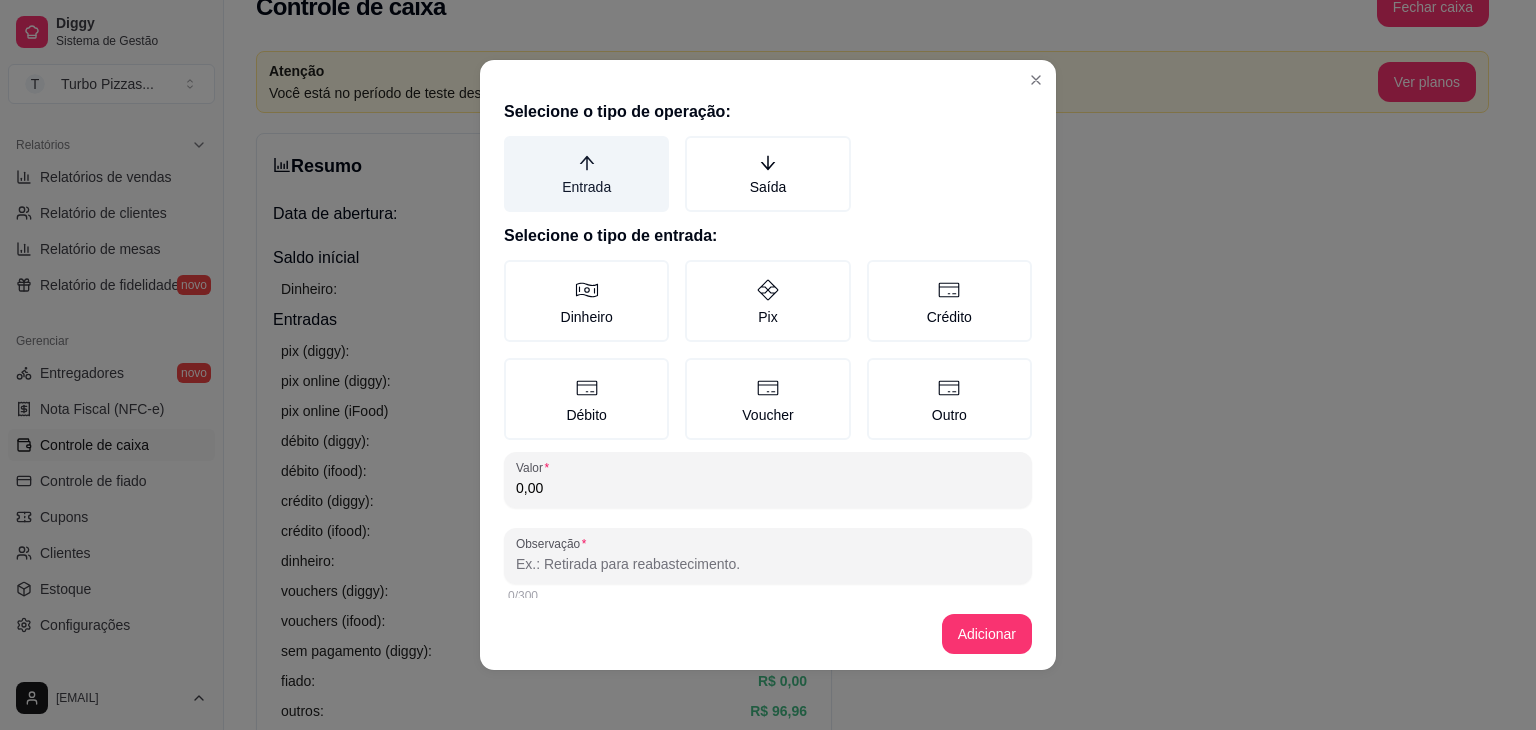 click on "Entrada" at bounding box center [586, 174] 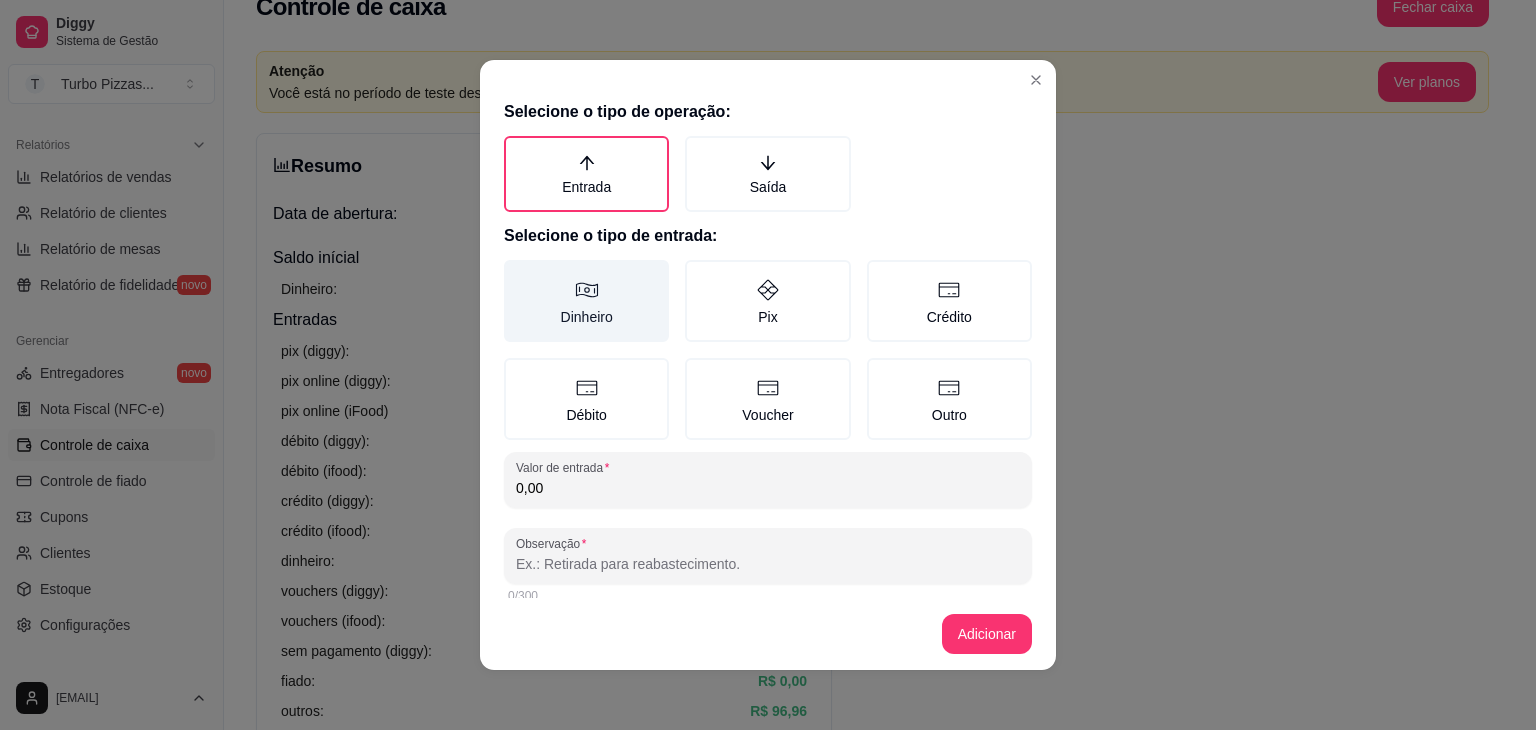 click on "Dinheiro" at bounding box center (586, 301) 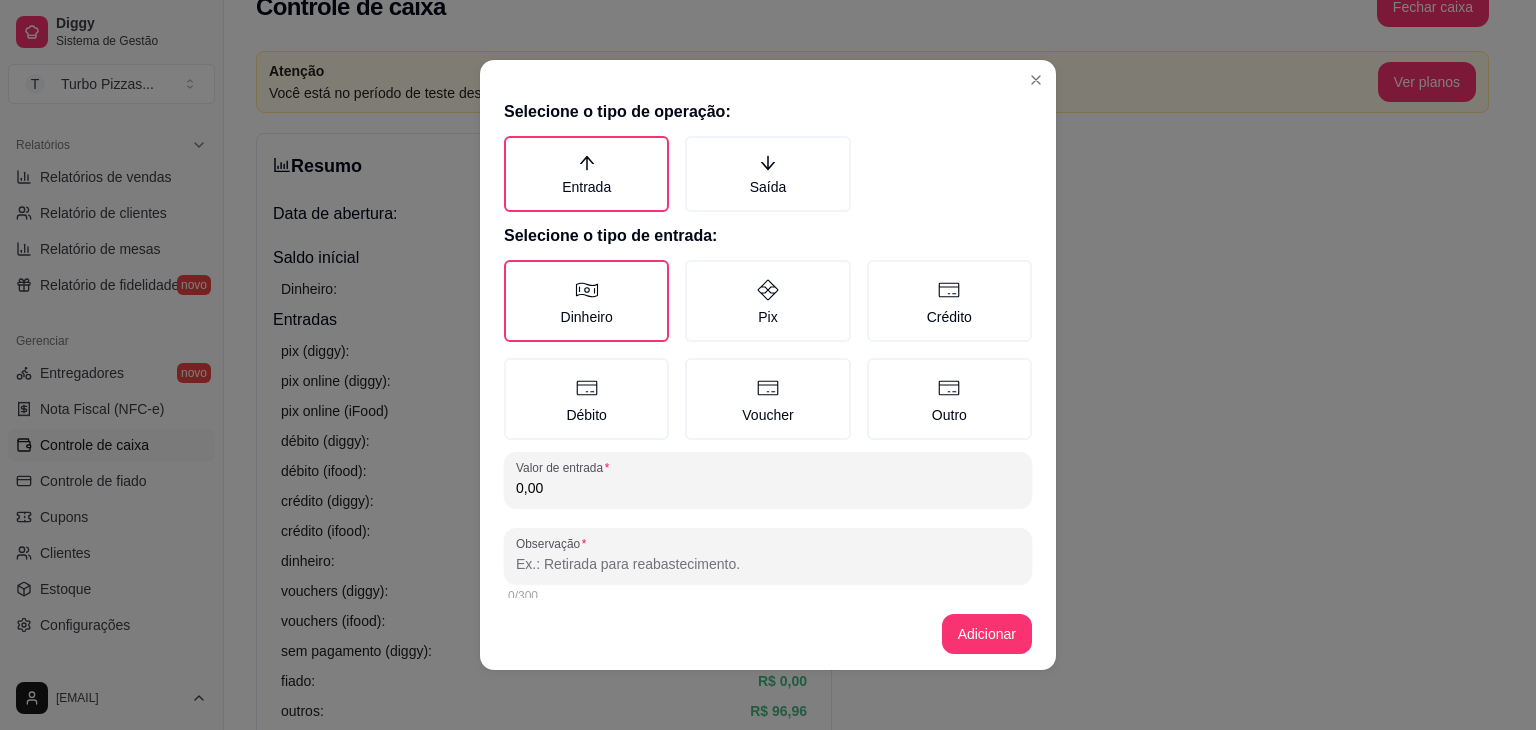 click on "0,00" at bounding box center (768, 488) 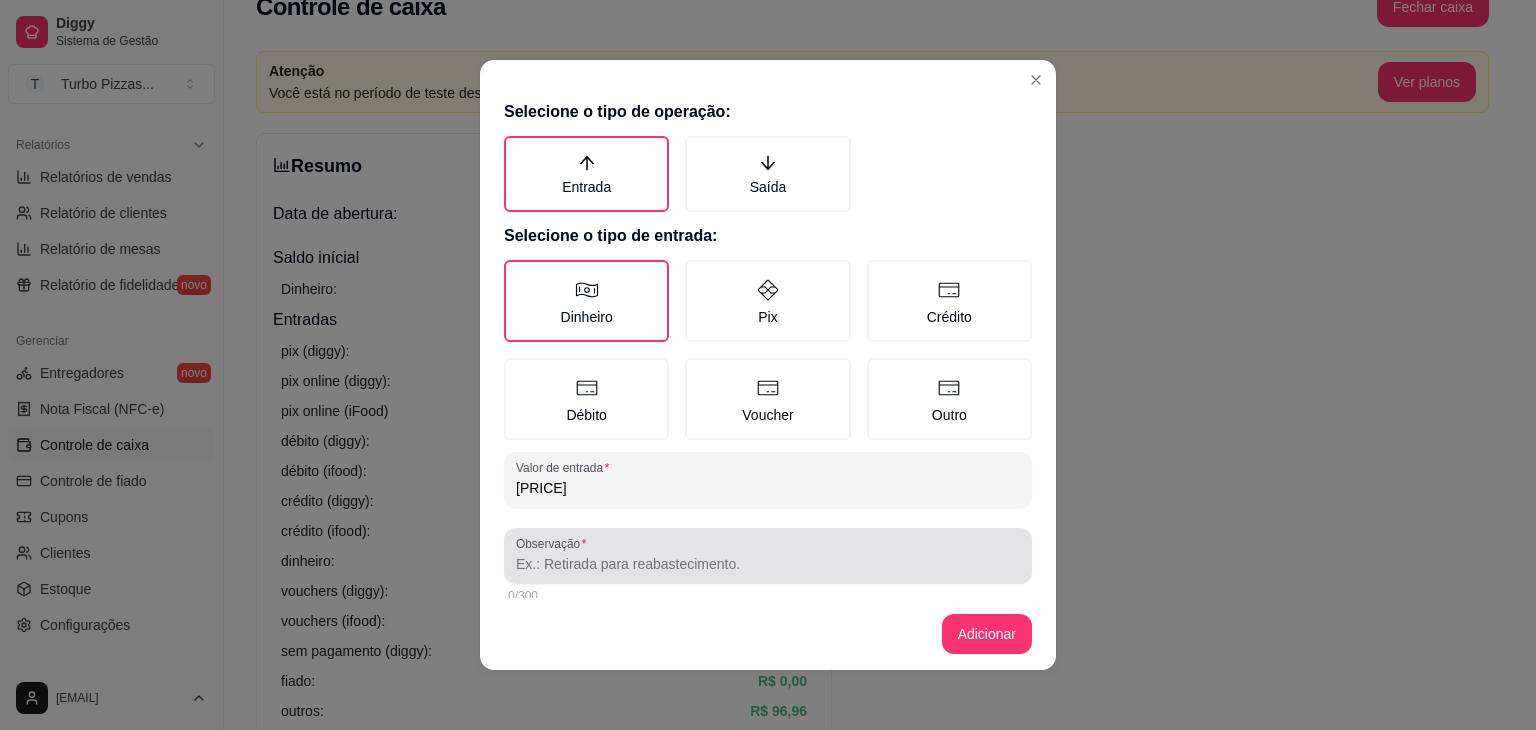 type on "[PRICE]" 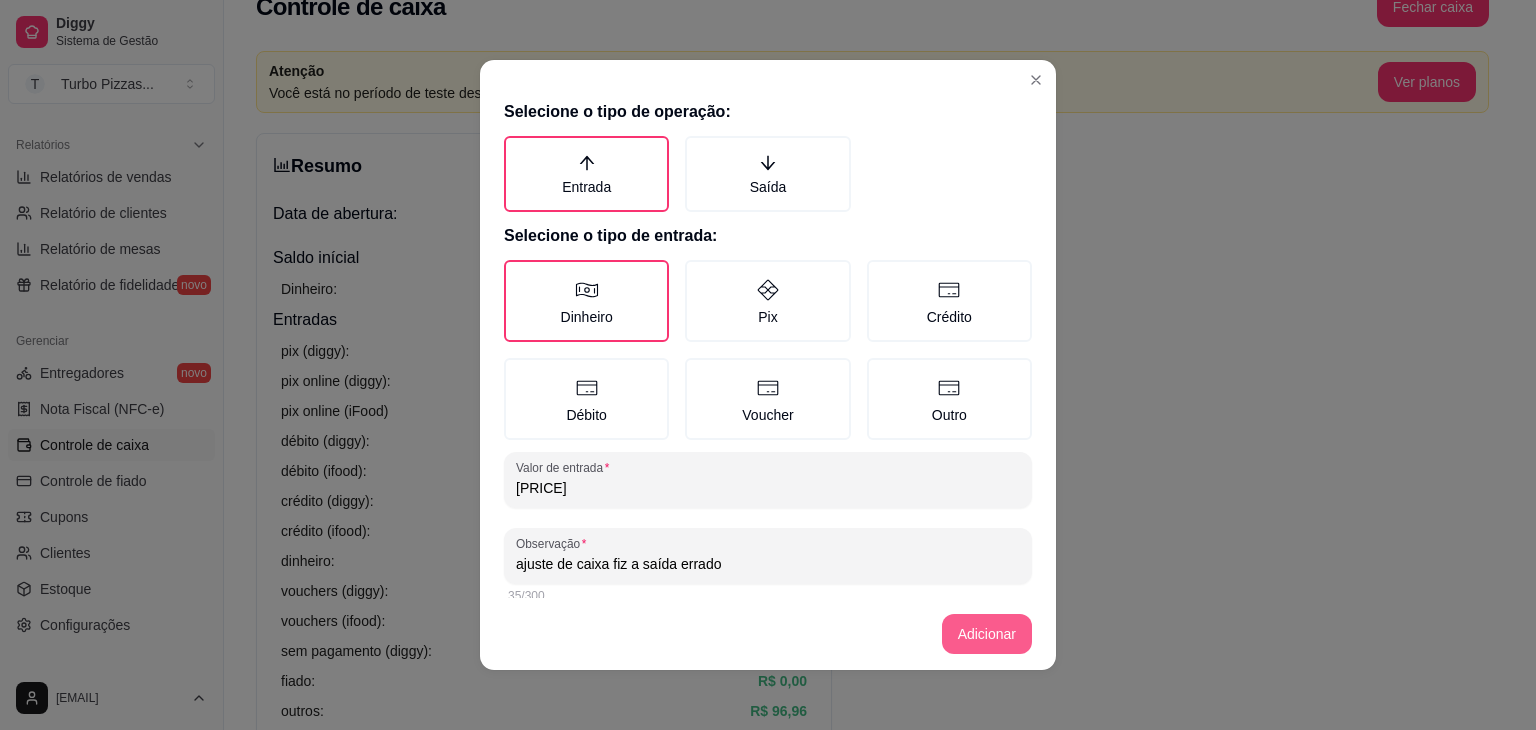 type on "ajuste de caixa fiz a saída errado" 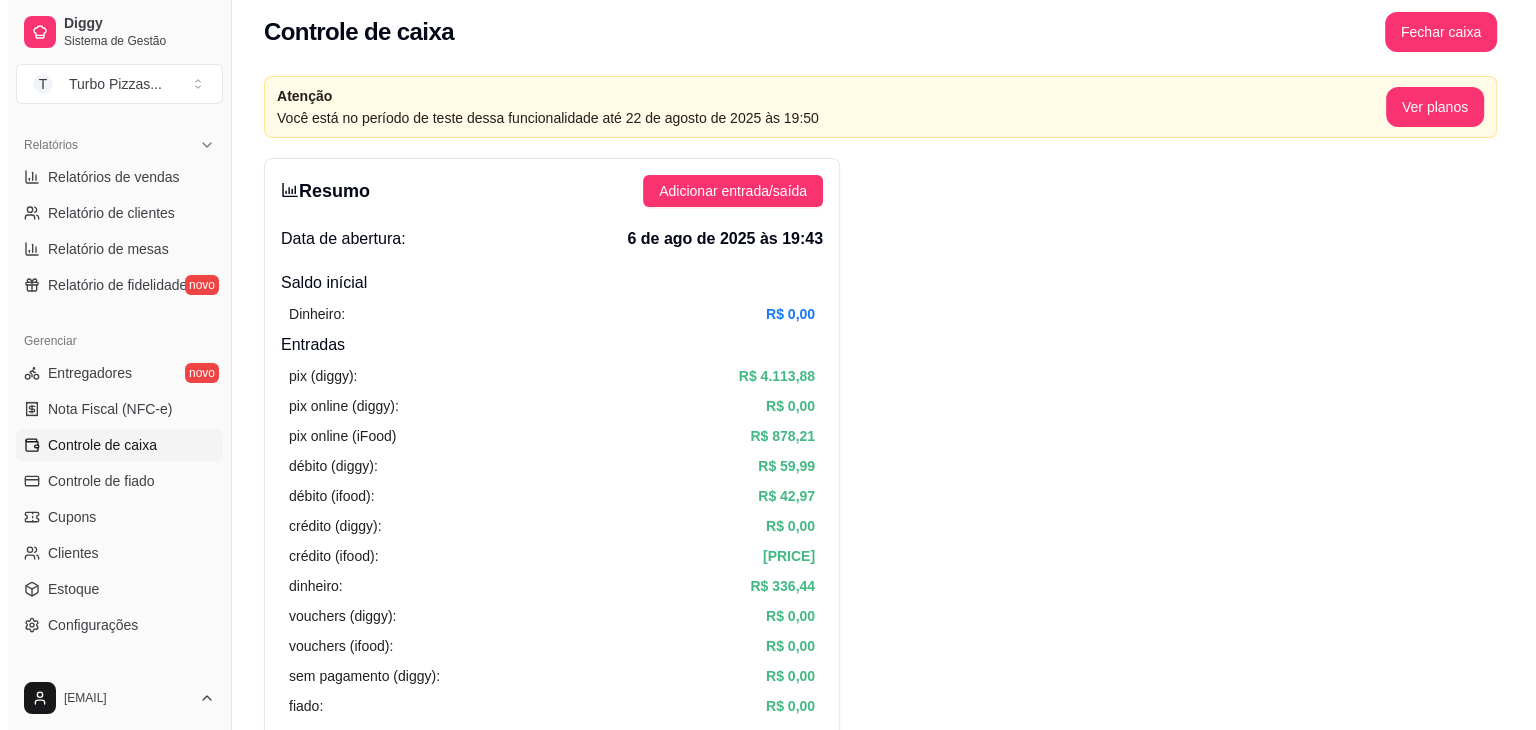 scroll, scrollTop: 0, scrollLeft: 0, axis: both 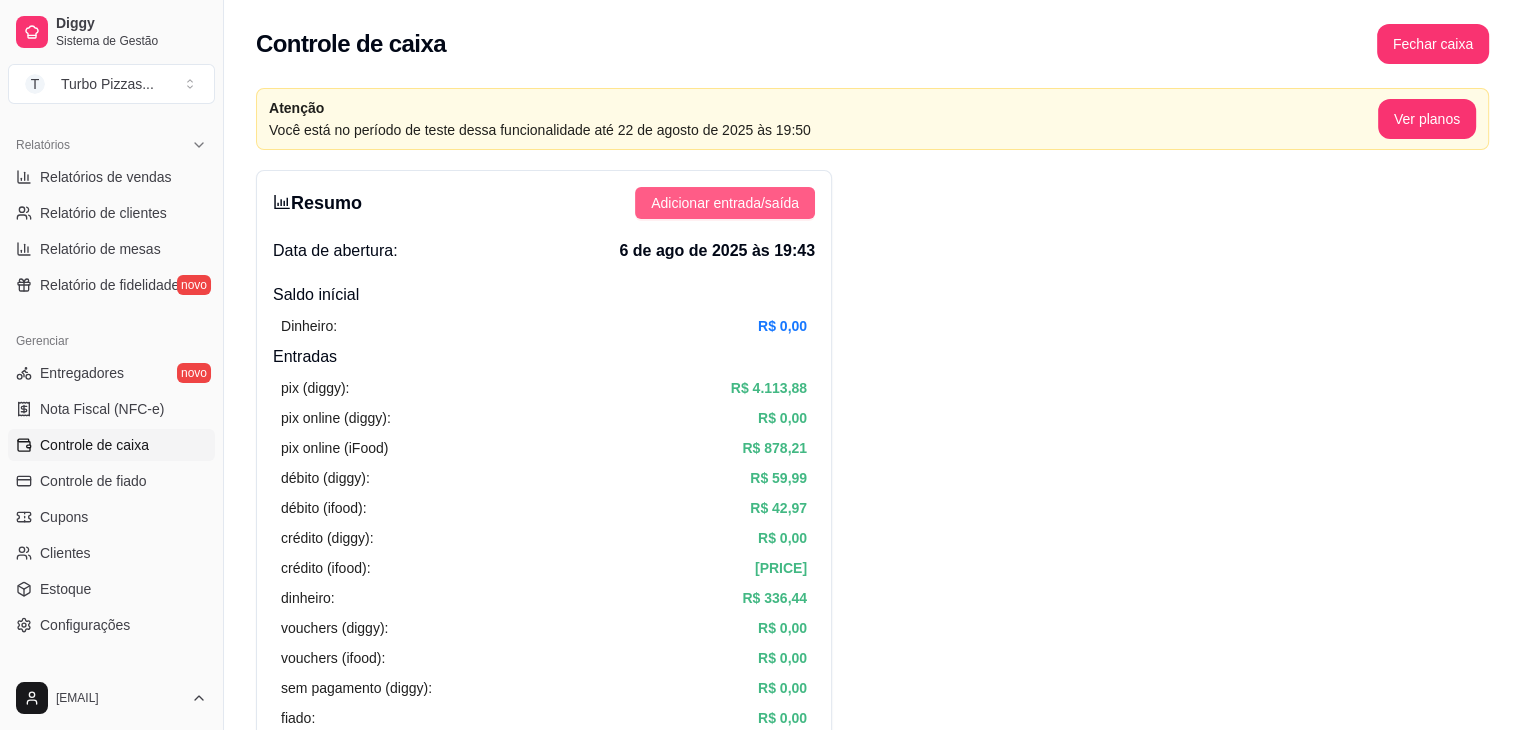 click on "Adicionar entrada/saída" at bounding box center (725, 203) 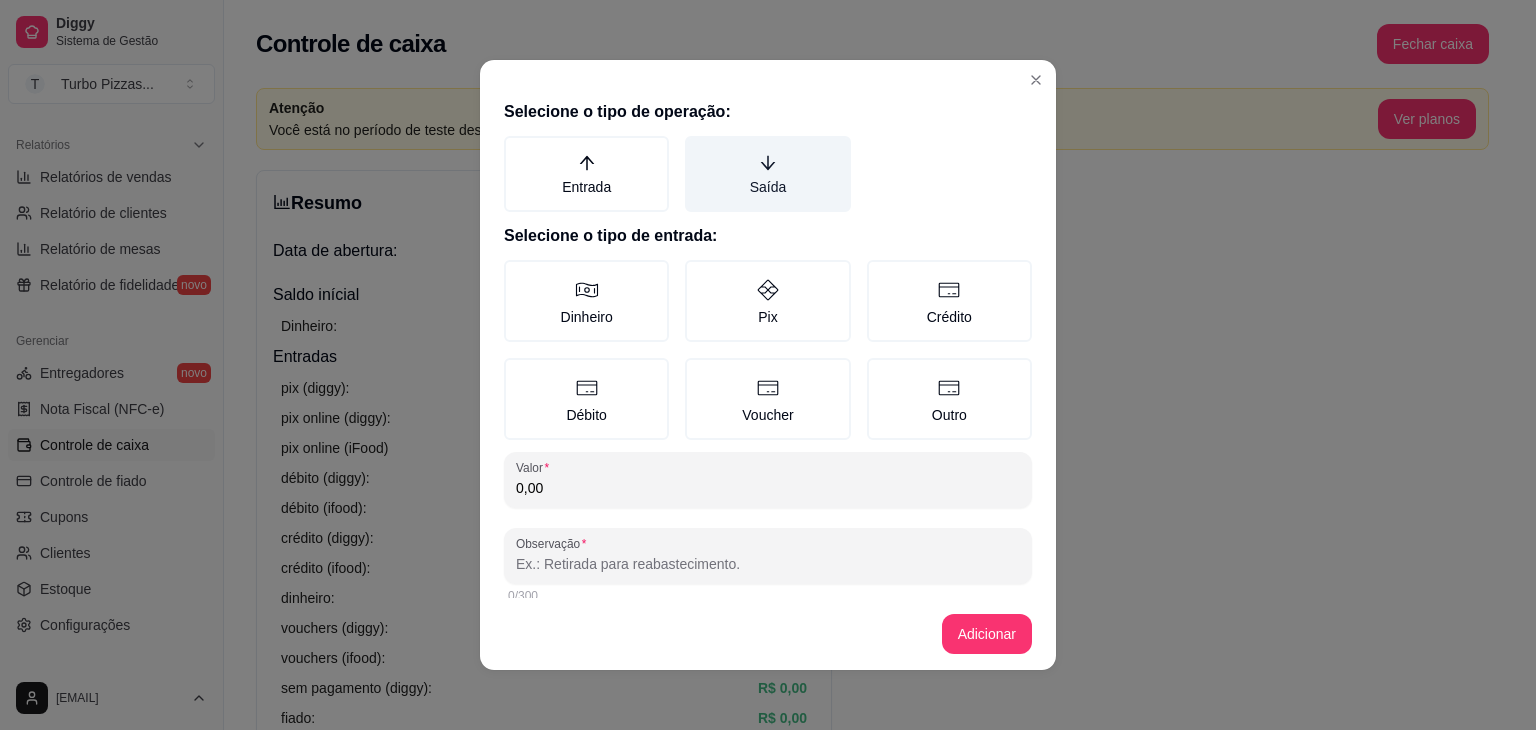 click 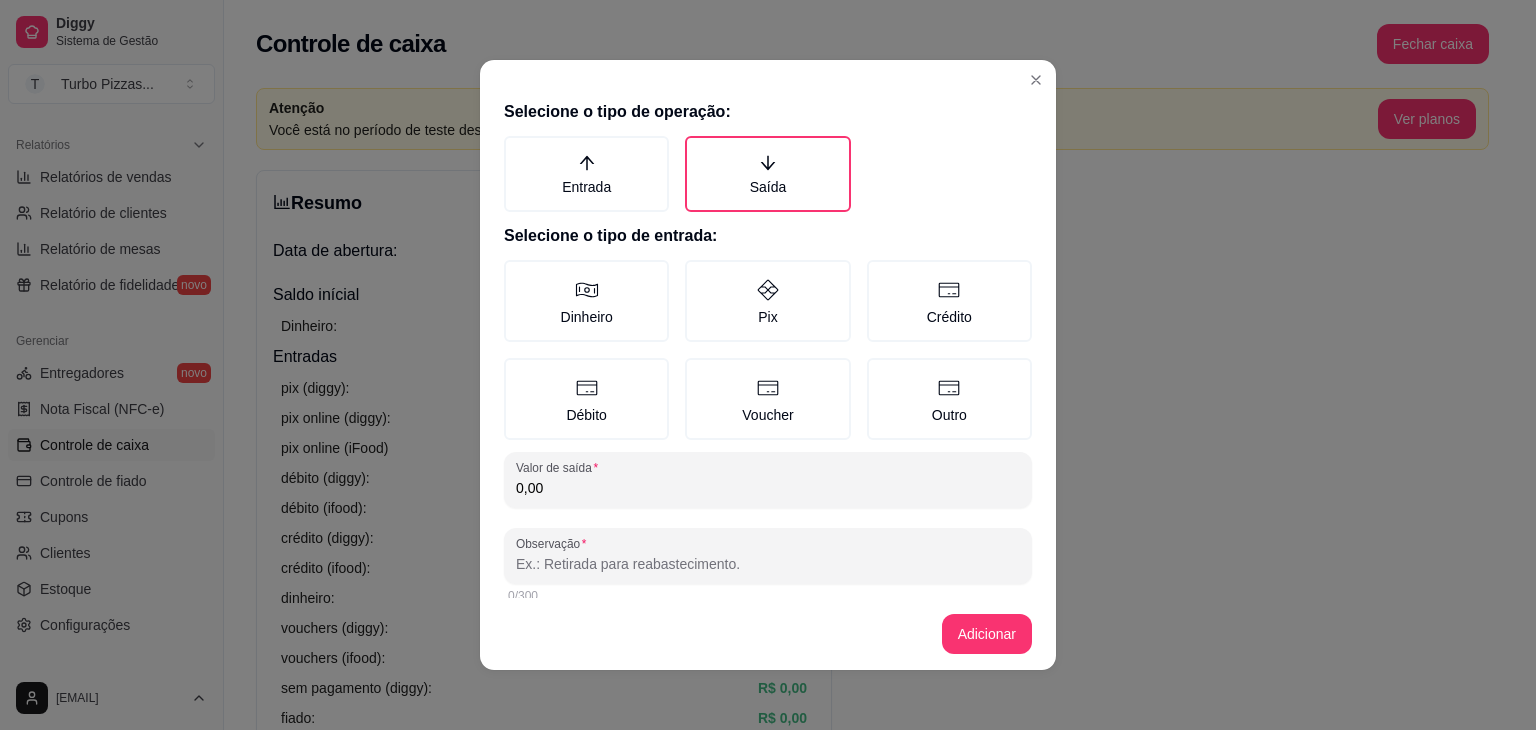 click on "0,00" at bounding box center [768, 488] 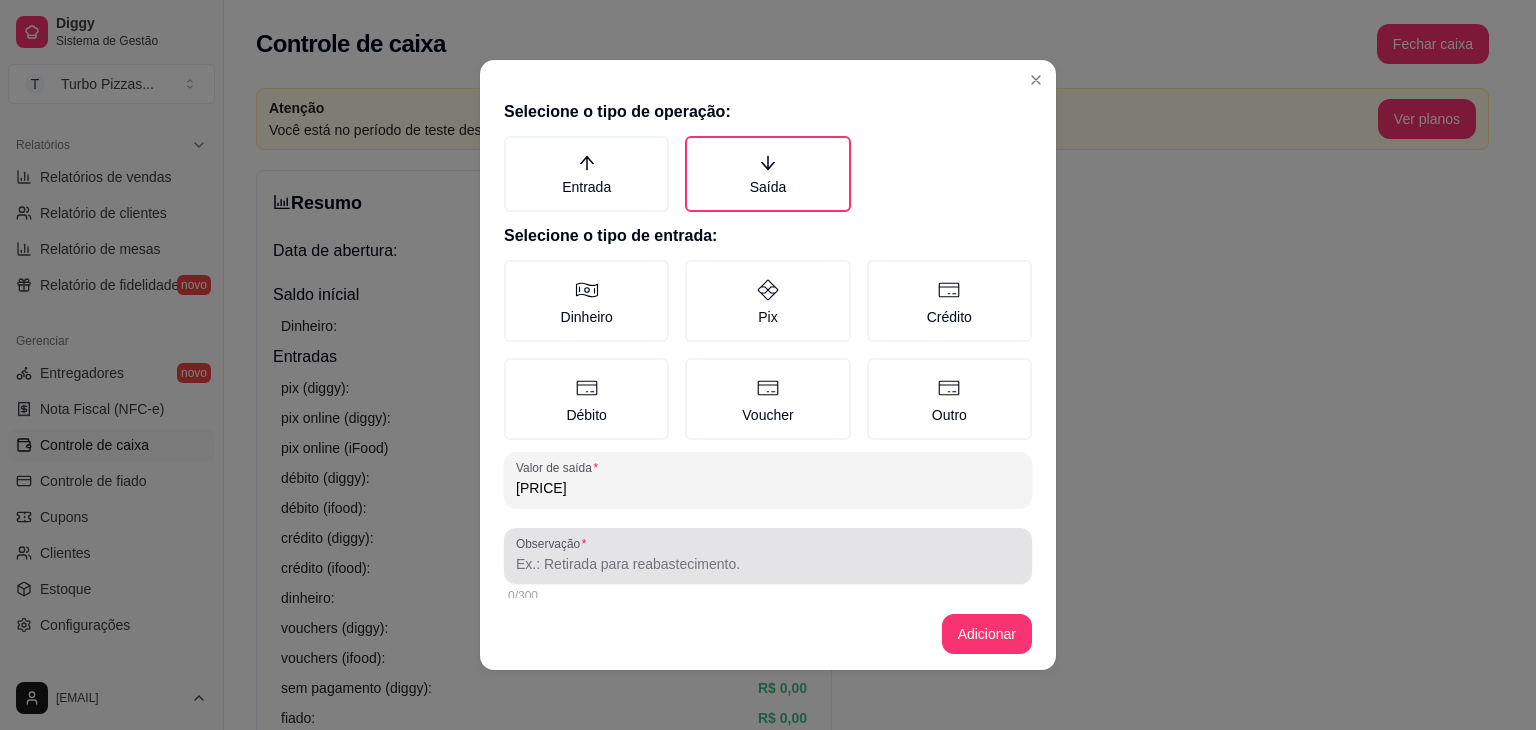 type on "[PRICE]" 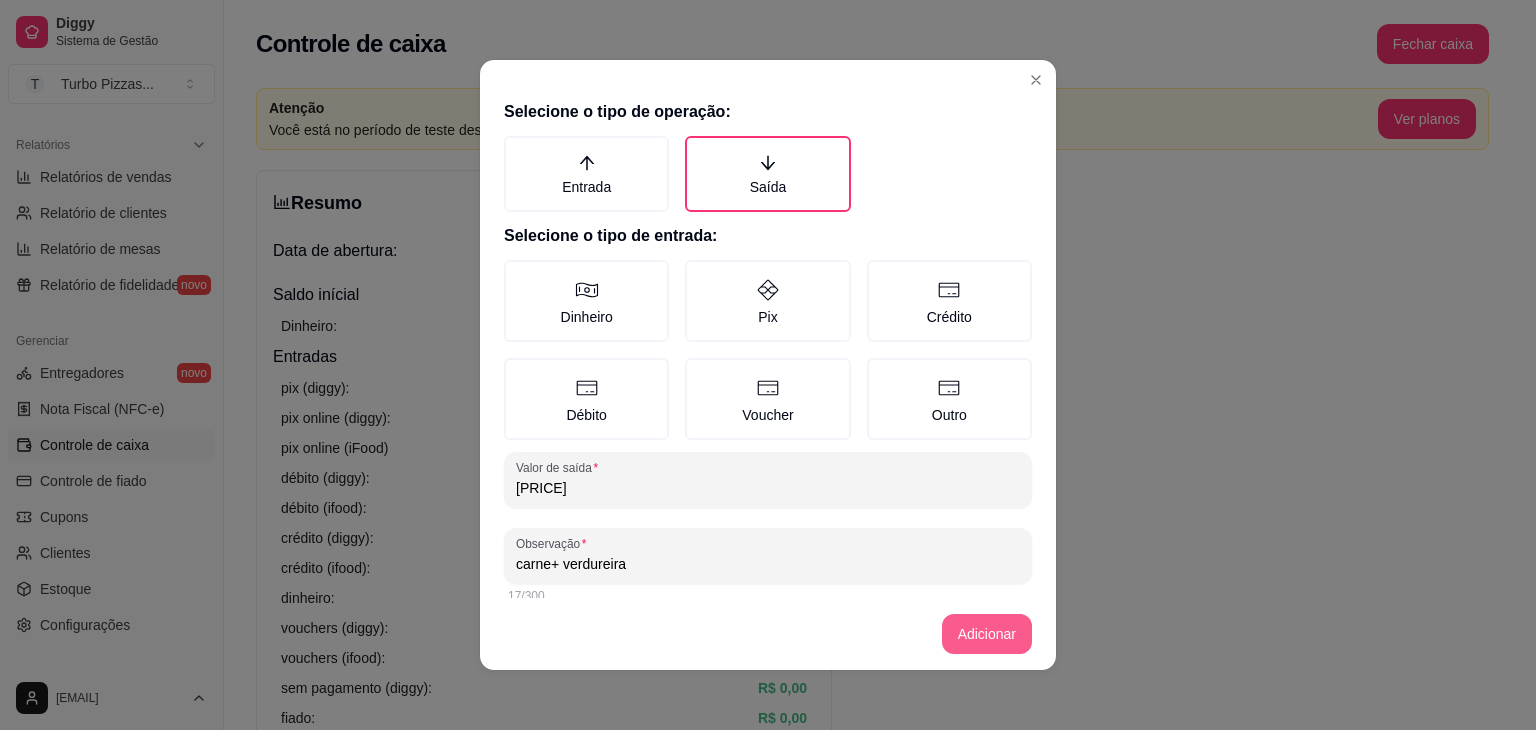type on "carne+ verdureira" 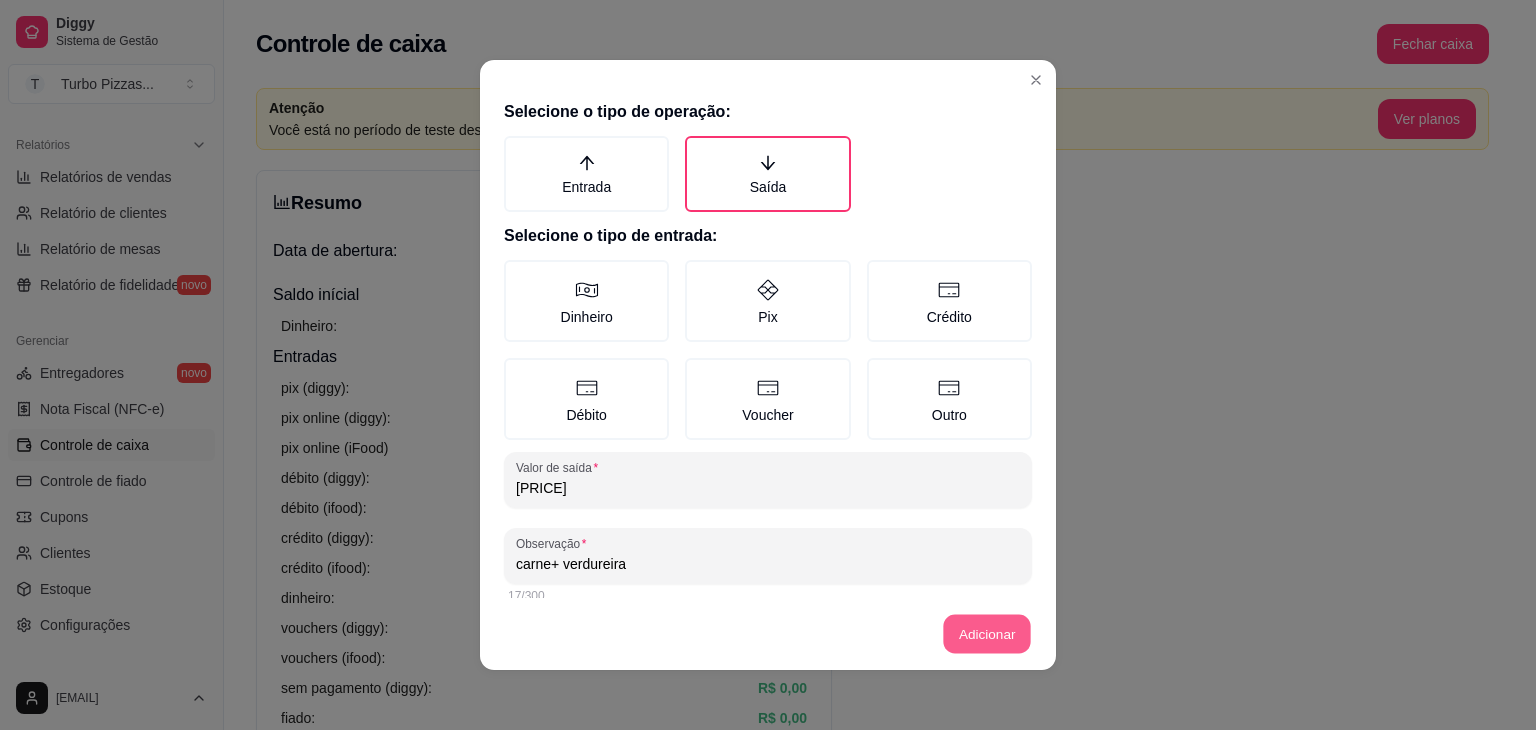 click on "Adicionar" at bounding box center [987, 634] 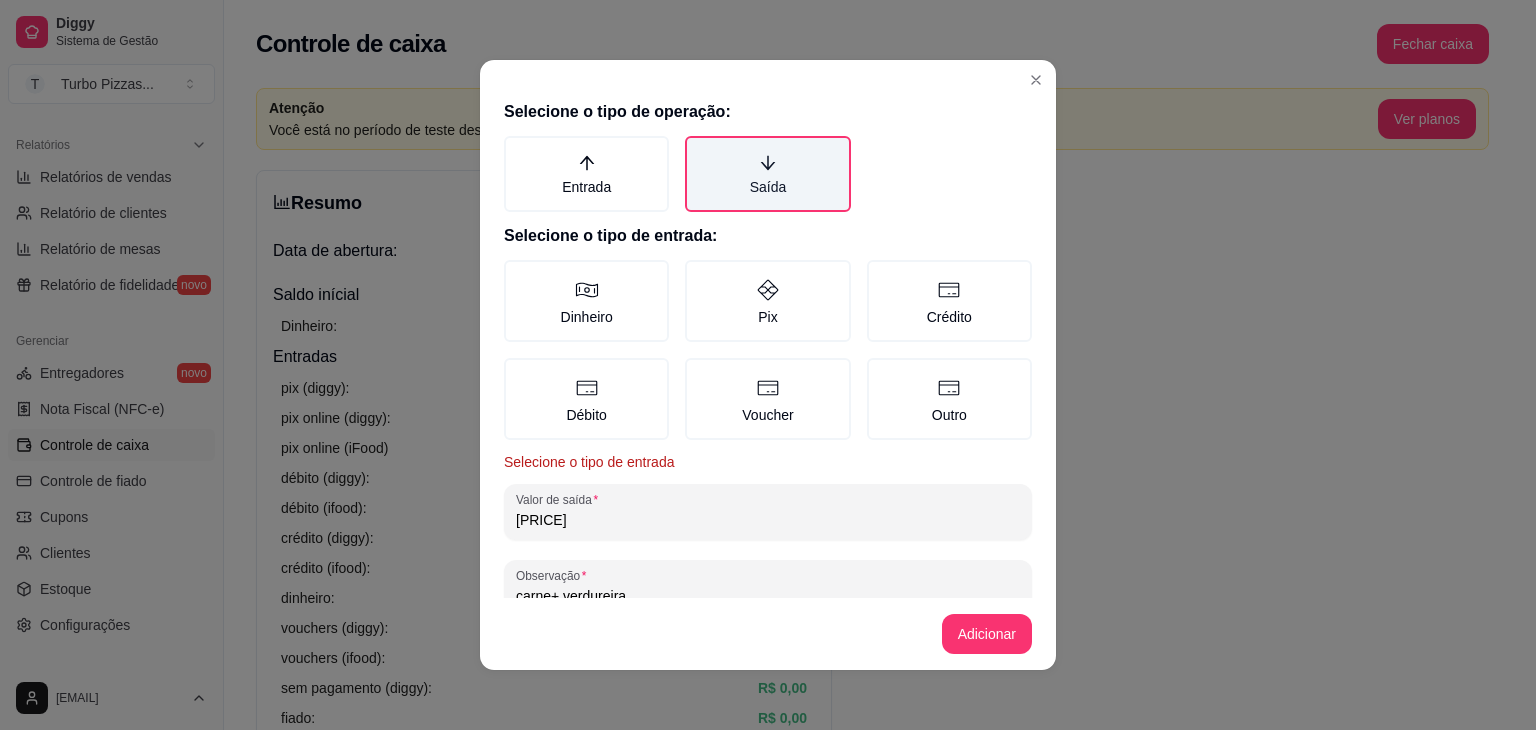 click on "Saída" at bounding box center [767, 174] 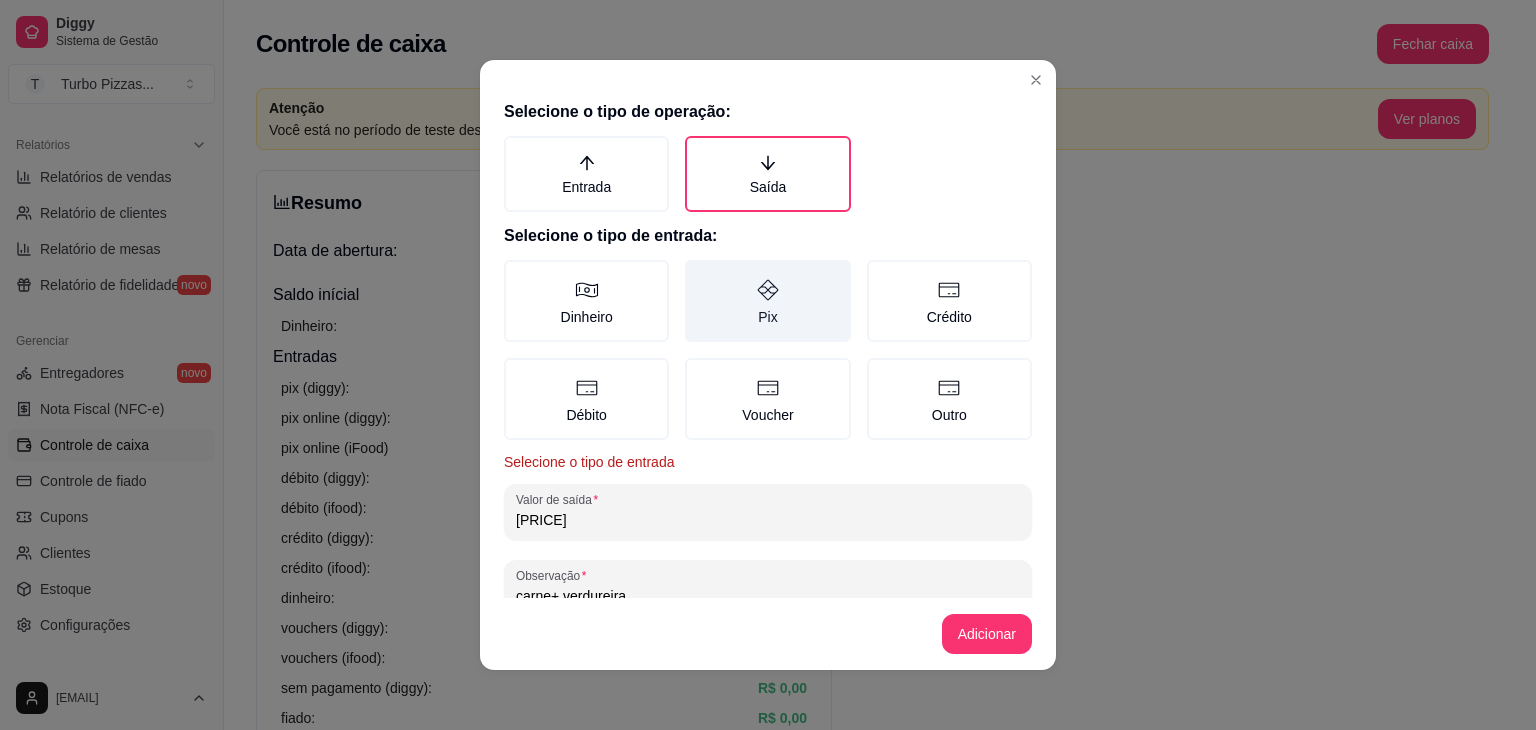 click 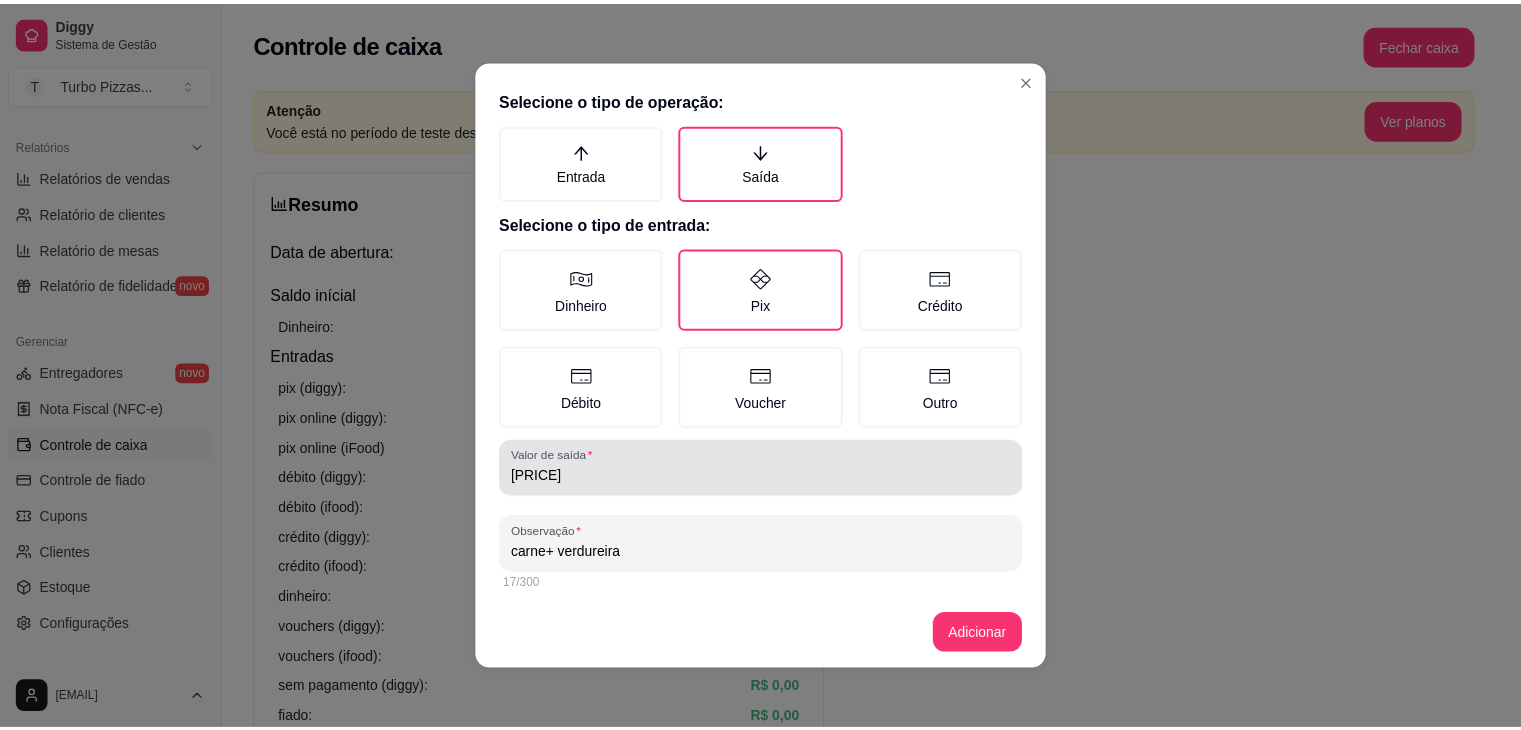 scroll, scrollTop: 16, scrollLeft: 0, axis: vertical 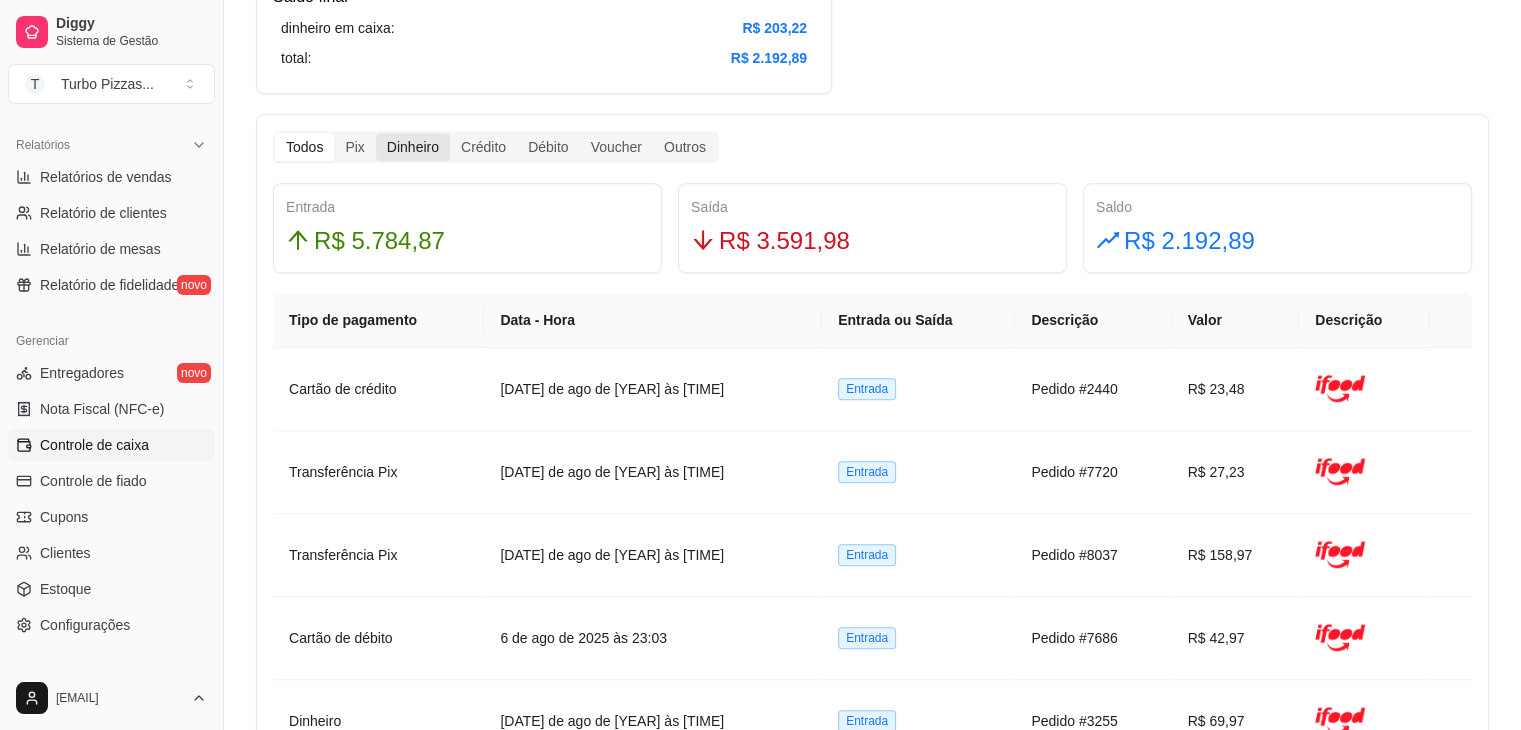 click on "Dinheiro" at bounding box center (413, 147) 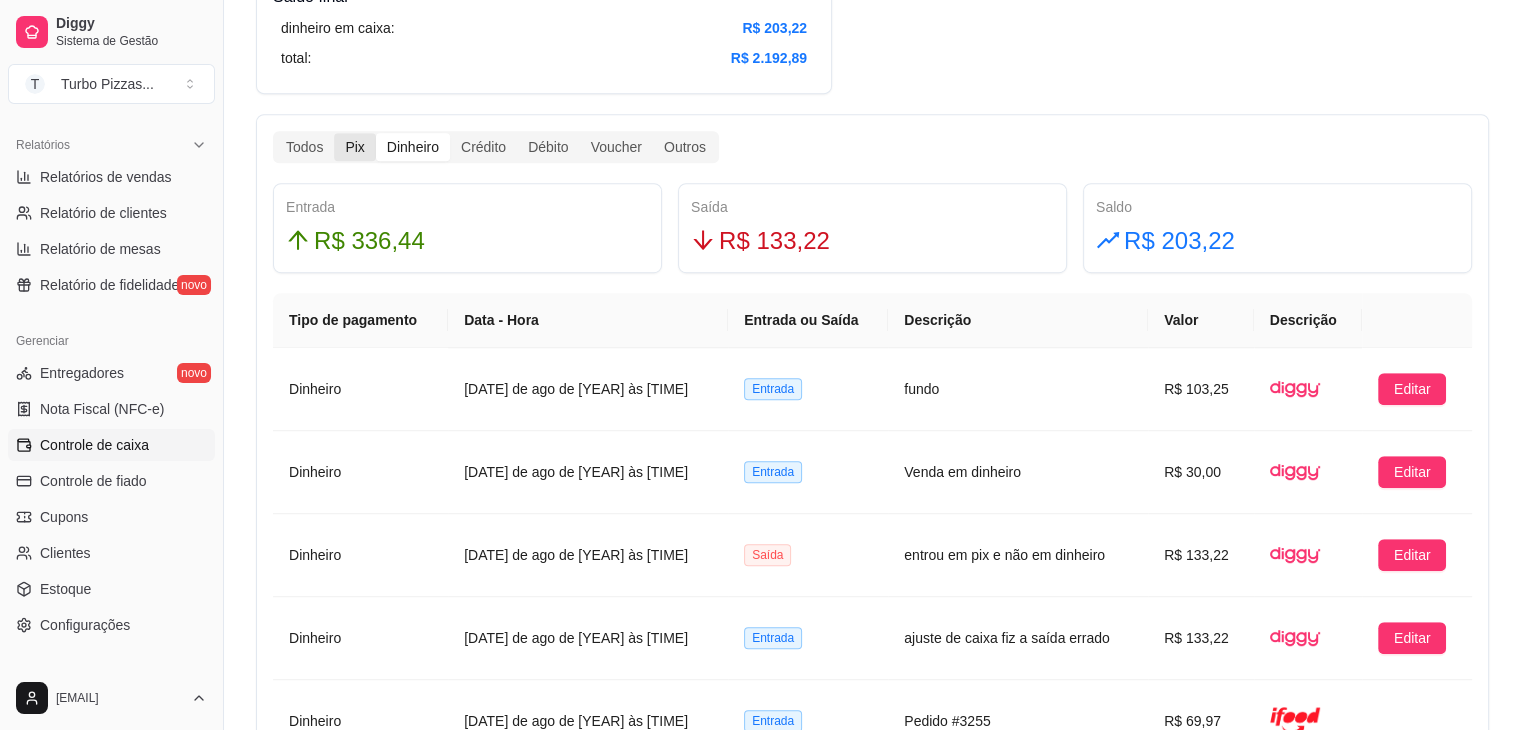 click on "Pix" at bounding box center [354, 147] 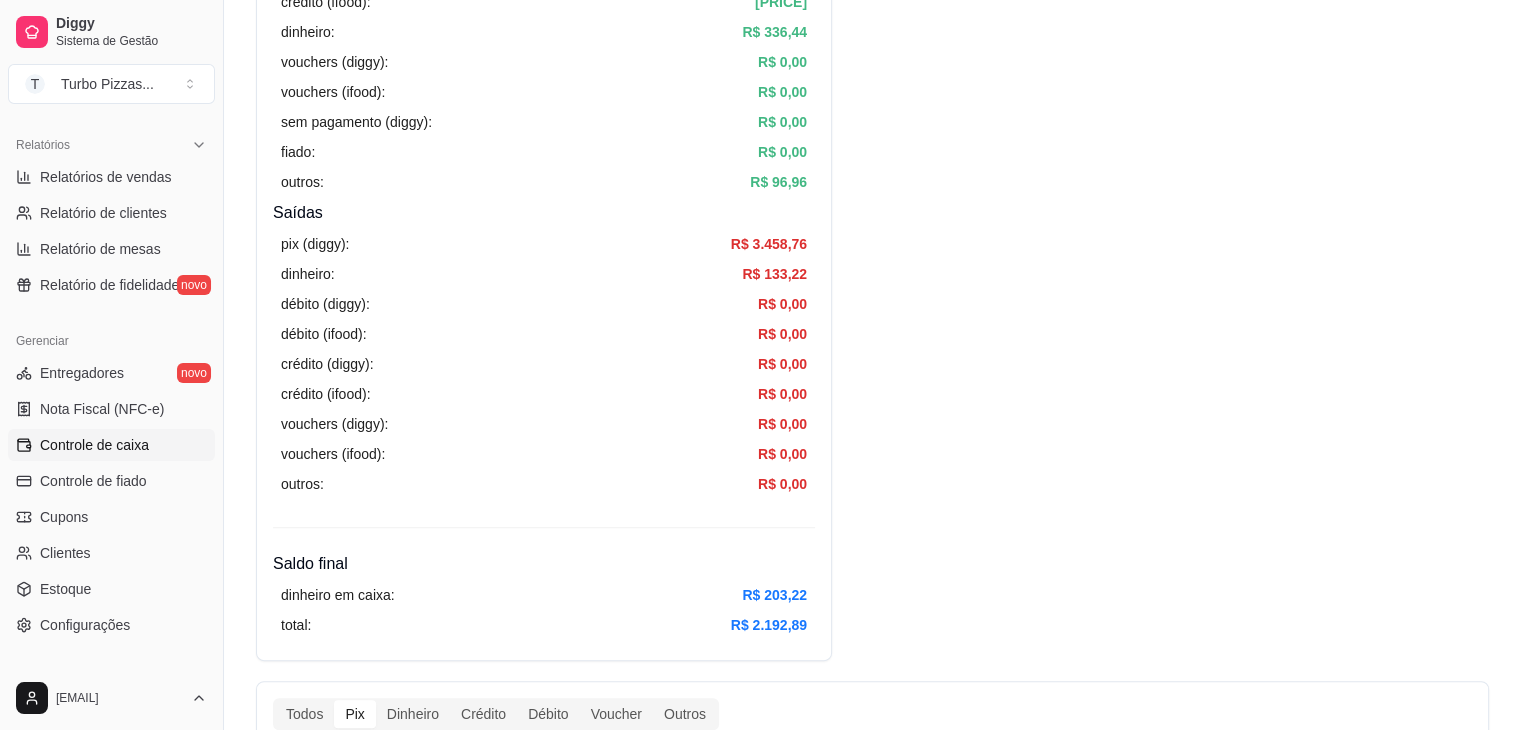 scroll, scrollTop: 0, scrollLeft: 0, axis: both 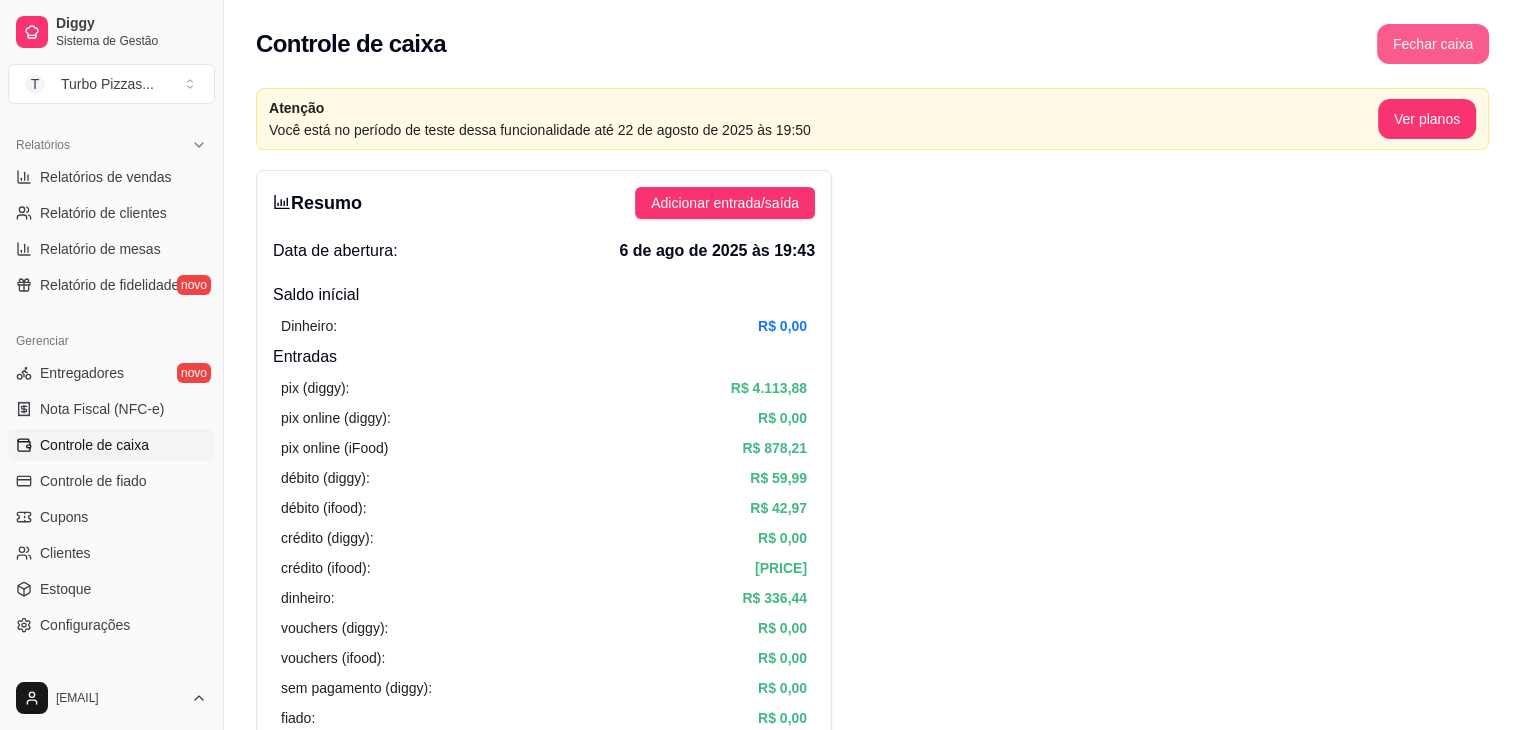 click on "Fechar caixa" at bounding box center (1433, 44) 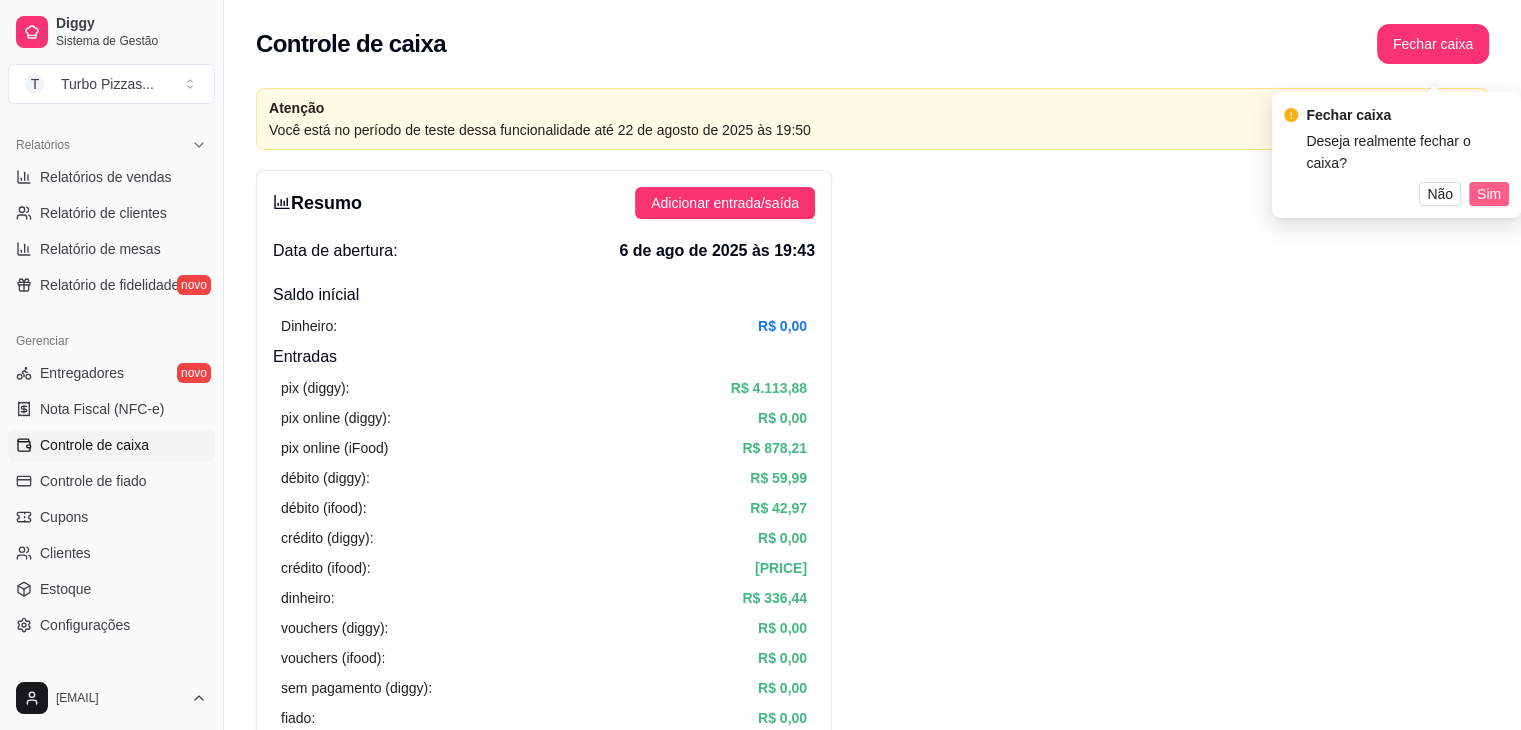 click on "Sim" at bounding box center (1489, 194) 